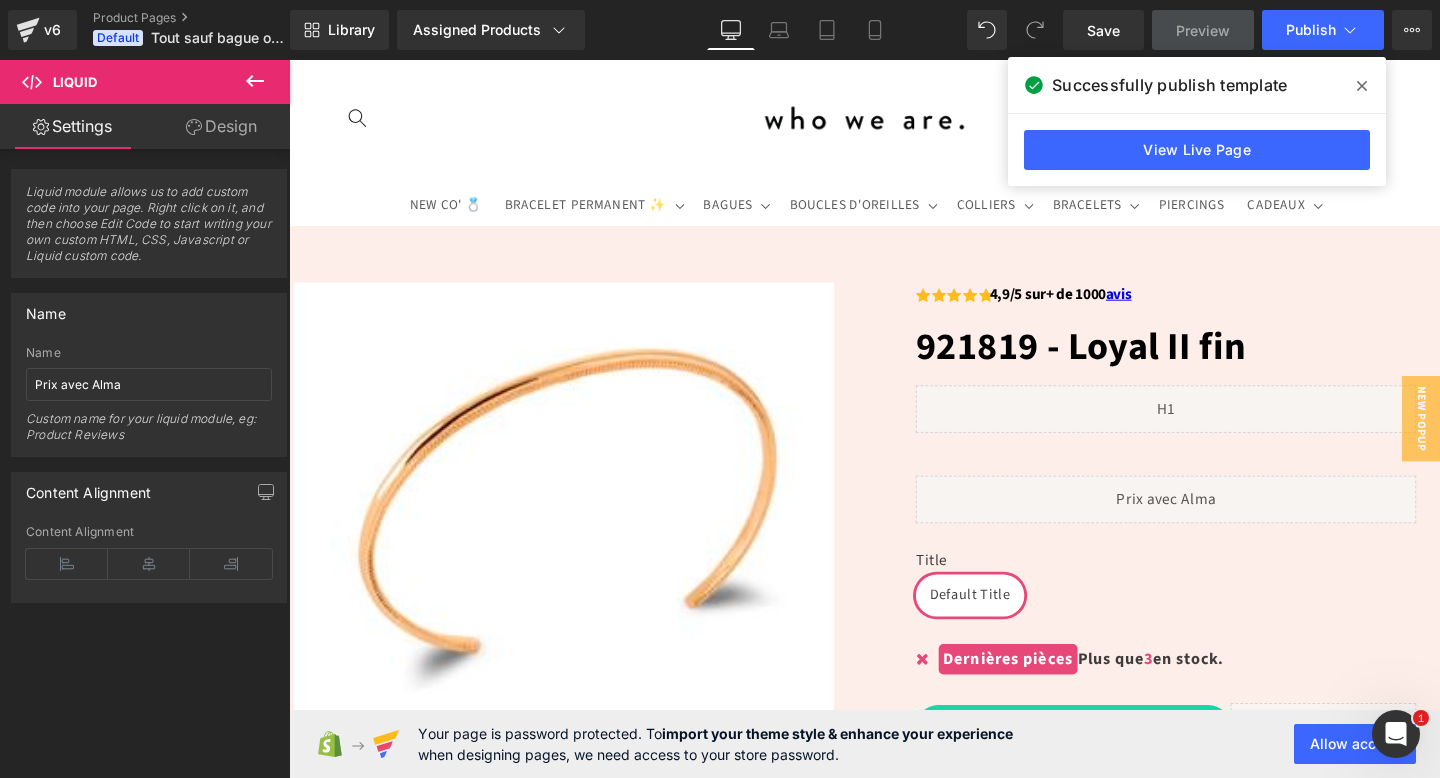 scroll, scrollTop: 266, scrollLeft: 0, axis: vertical 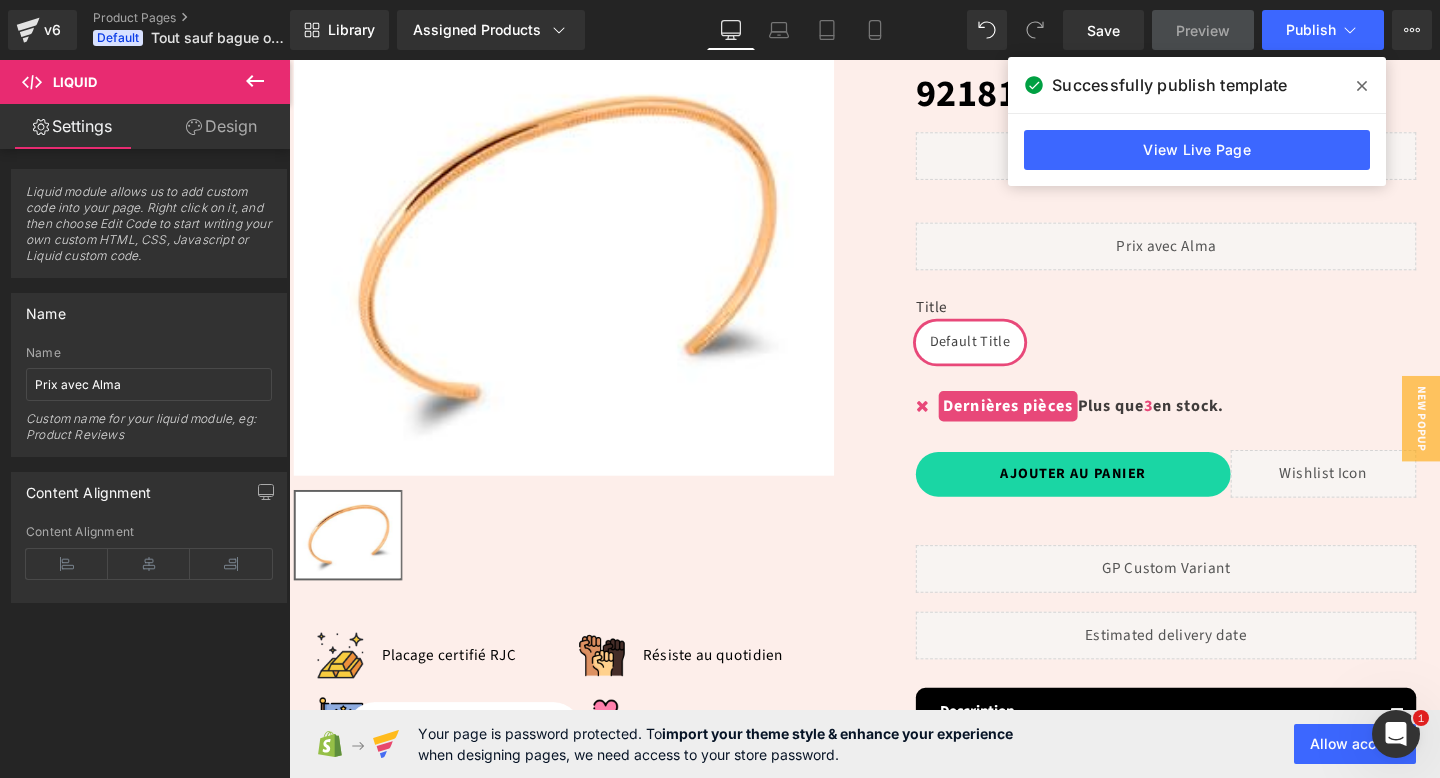 click 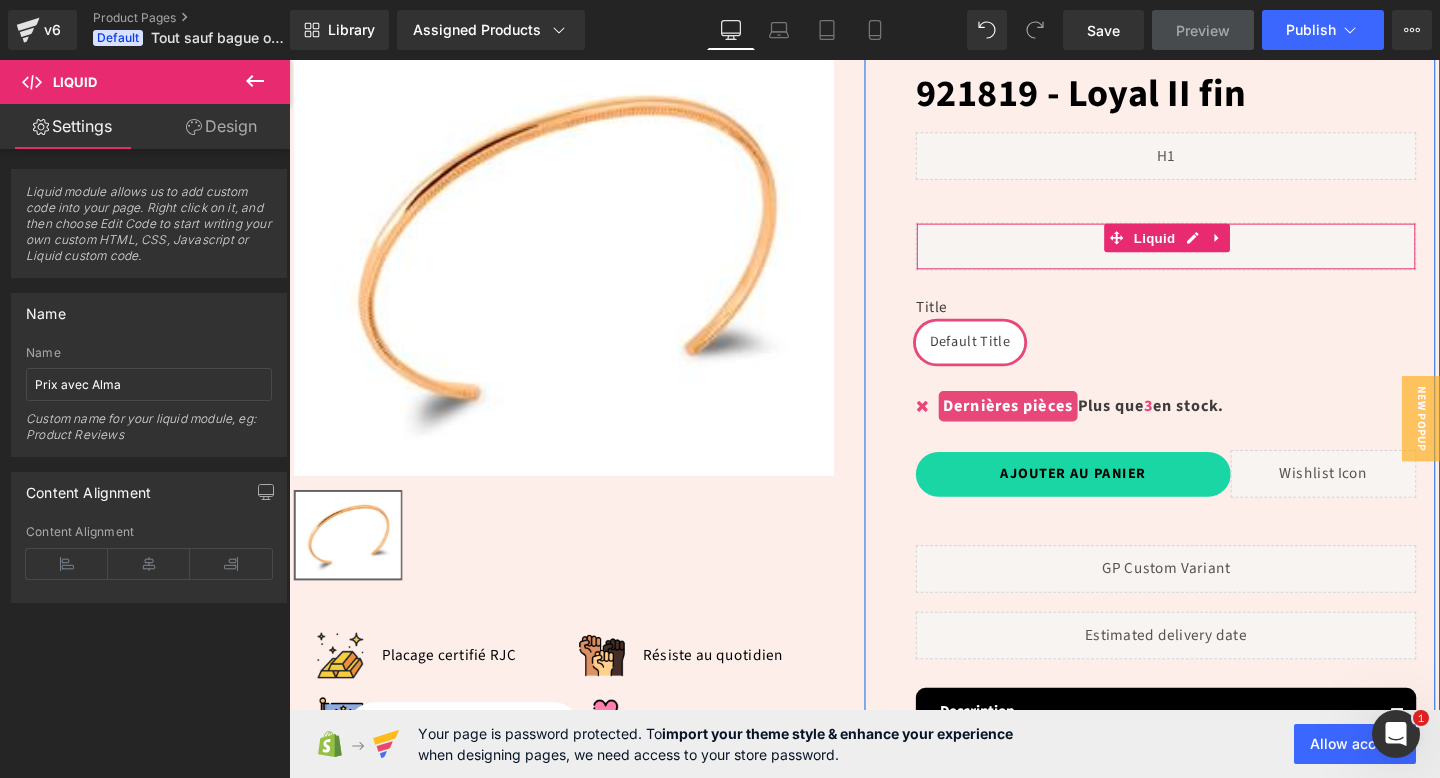 click on "Liquid" at bounding box center [1211, 256] 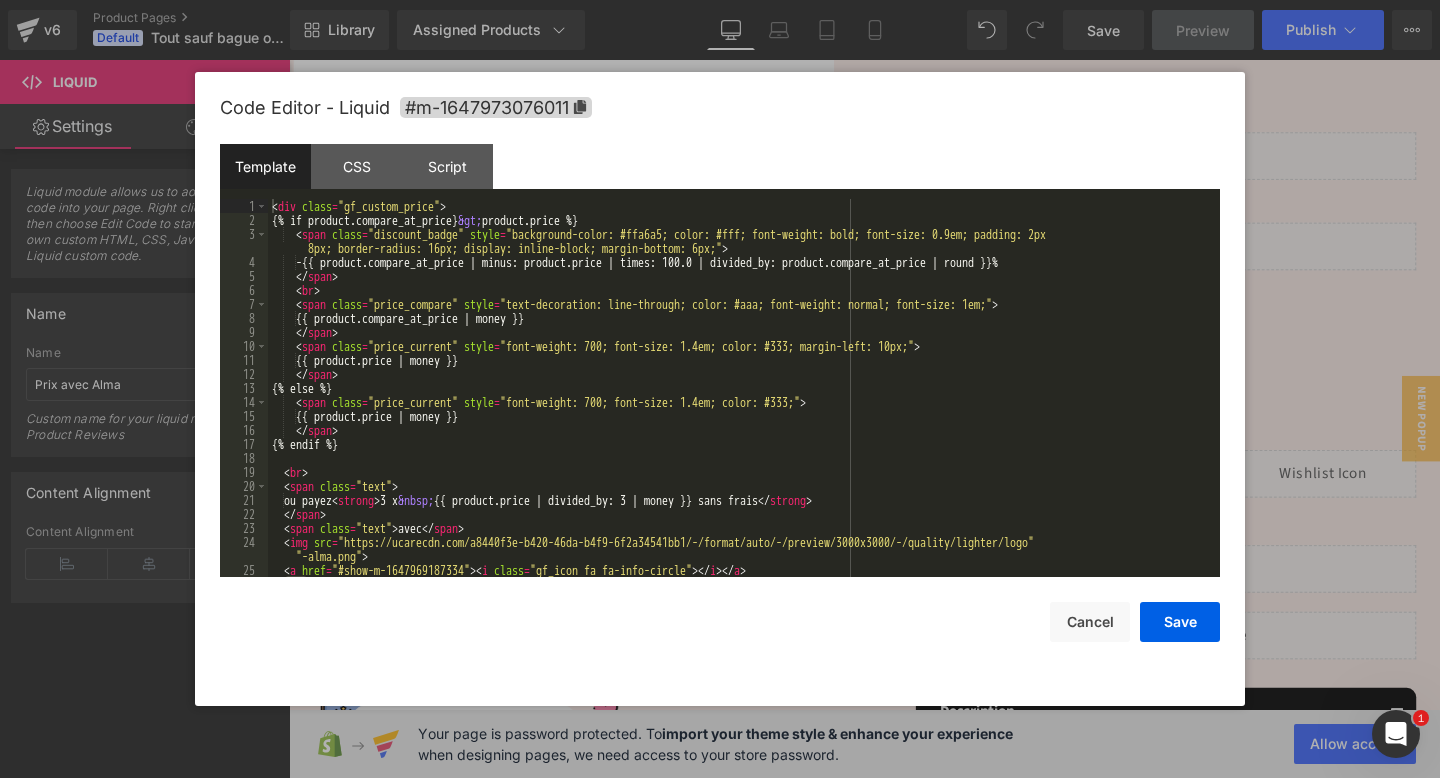 click on "Liquid  You are previewing how the   will restyle your page. You can not edit Elements in Preset Preview Mode.  v6 Product Pages  Default  Tout sauf bague ou bracelet - 25% VP Library Assigned Products  Preview for Default Template
921819 - Loyal II fin Appointment Argent - Connecteur - Mood stone Argent - Connecteur - Opal Rose Argent - Connecteur - Opal Verte Argent - Pendant - Opal Blanche Argent - Pendant - Opal Bleue Bague permanente Bague permanente Bracelet paris test Bracelet Permanent Chaine 1 - AR - Rope chain Chaine 1 - GF - Rope chain Chaine 10 - GF - Fine chaine - 153 Chaine 11 - AR - Cylinder Bar and Link Chain Chaine 11 - GF - Cylinder Bar and Link Chain Chaine 11 - GF - new - Starburst Oval Disc Chain Chaine 11 - new - AR - Flat Starburst Oval Disc Chaine 12 - AG - chaine dapped space Chaine 12 - AR - Rounded Venetian Reverse Manage assigned products Desktop Desktop Laptop Tablet Mobile Save Preview Publish Scheduled View Live Page View with current Template  Optimize" at bounding box center [720, 0] 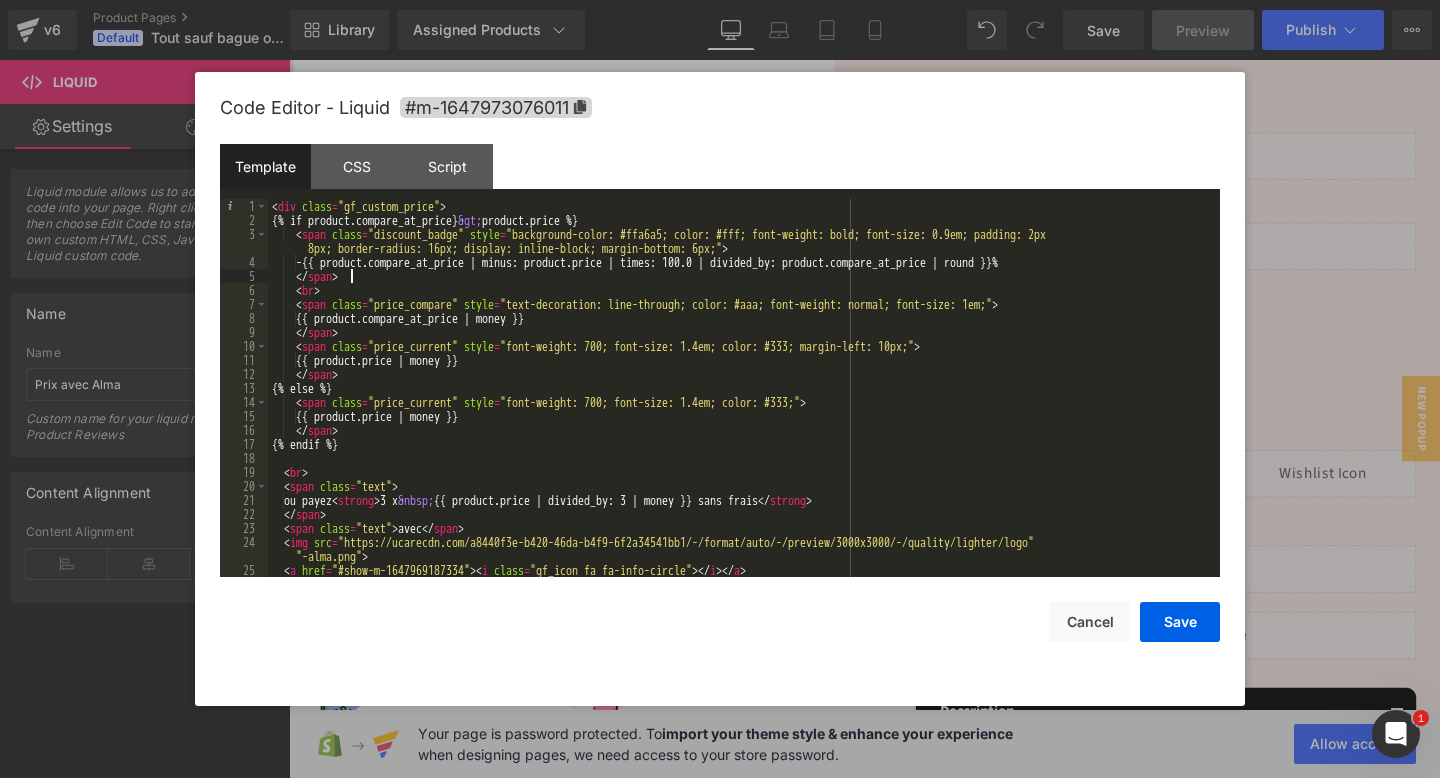 click on "< div   class = "gf_custom_price" >   {% if product.compare_at_price  &gt;  product.price %}       < span   class = "discount_badge"   style = "background-color: #ffa6a5; color: #fff; font-weight: bold; font-size: 0.9em; padding: 2px         8px; border-radius: 16px; display: inline-block; margin-bottom: 6px;" >         -{{ product.compare_at_price | minus: product.price | times: 100.0 | divided_by: product.compare_at_price | round }}%       </ span >       < br >       < span   class = "price_compare"   style = "text-decoration: line-through; color: #aaa; font-weight: normal; font-size: 1em;" >         {{ product.compare_at_price | money }}       </ span >       < span   class = "price_current"   style = "font-weight: 700; font-size: 1.4em; color: #333; margin-left: 10px;" >         {{ product.price | money }}       </ span >   {% else %}       < span   class = "price_current"   style = "font-weight: 700; font-size: 1.4em; color: #333;" >         {{ product.price | money }}       </ span >    < br >" at bounding box center [740, 402] 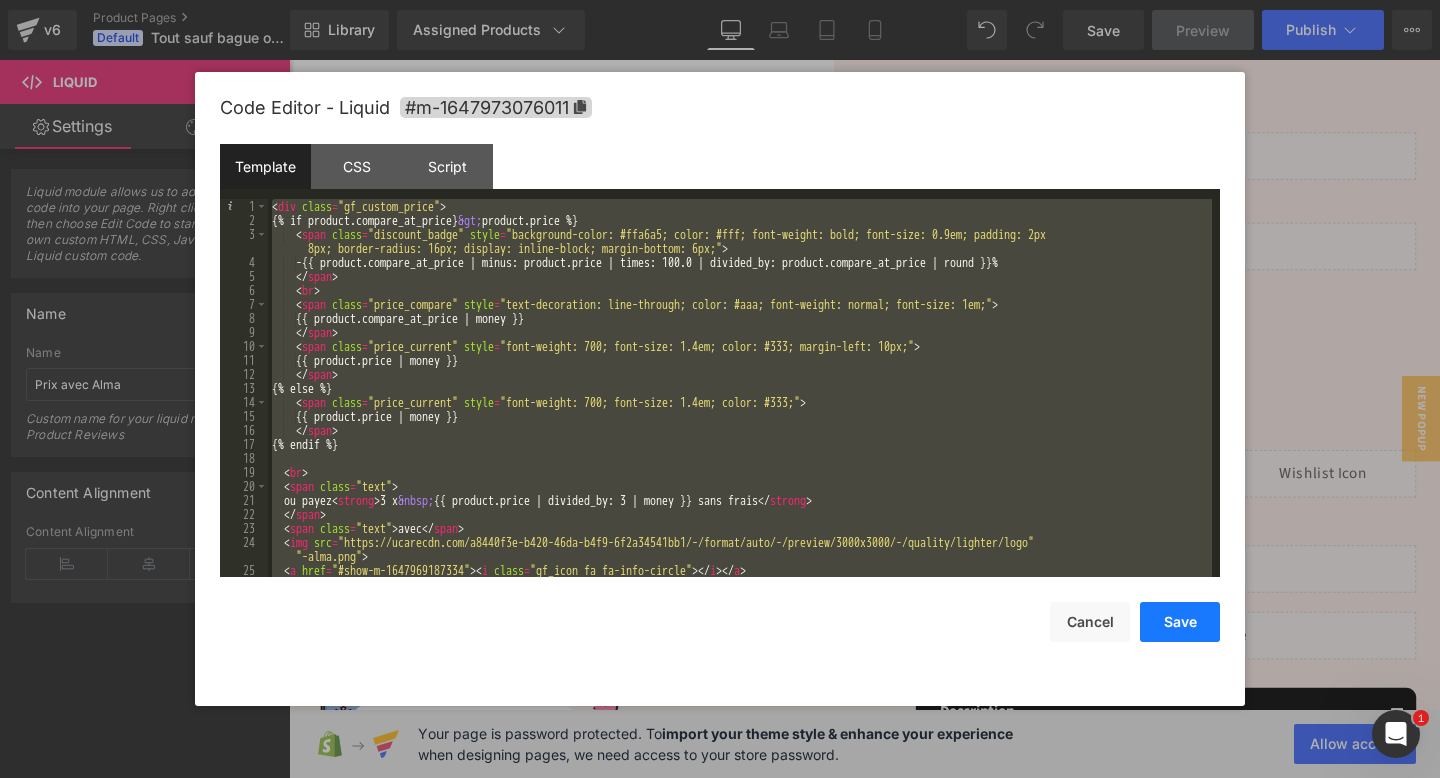 click on "Save" at bounding box center [1180, 622] 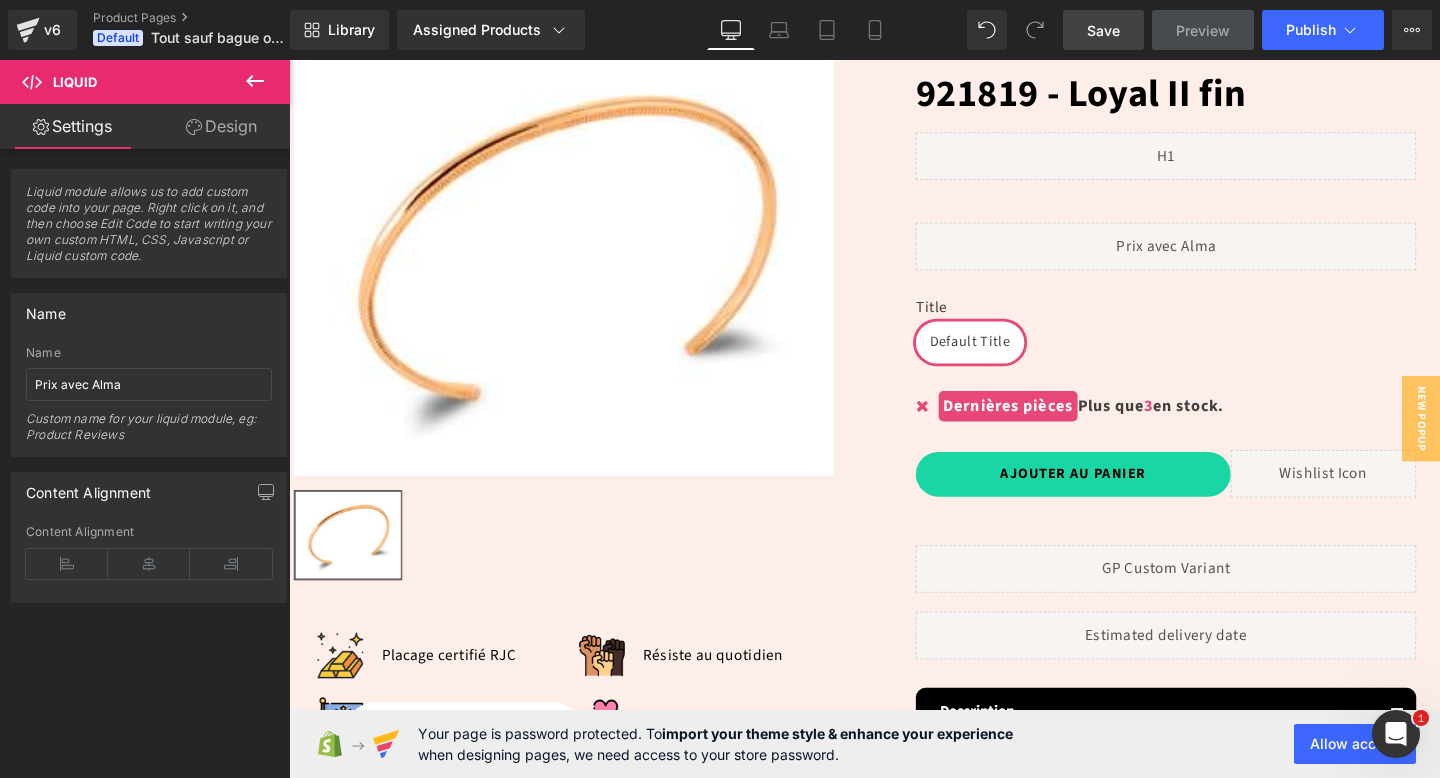 click on "Save" at bounding box center [1103, 30] 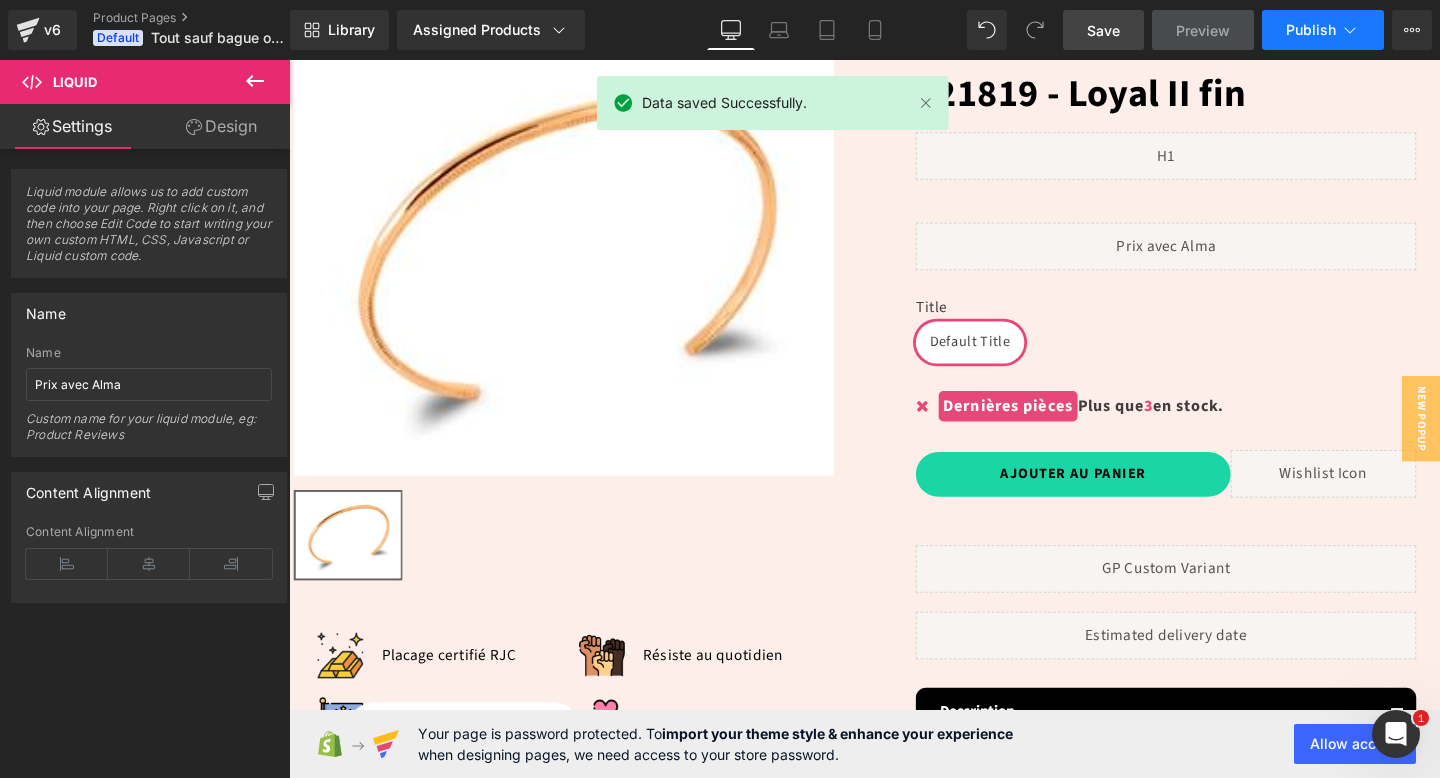 click 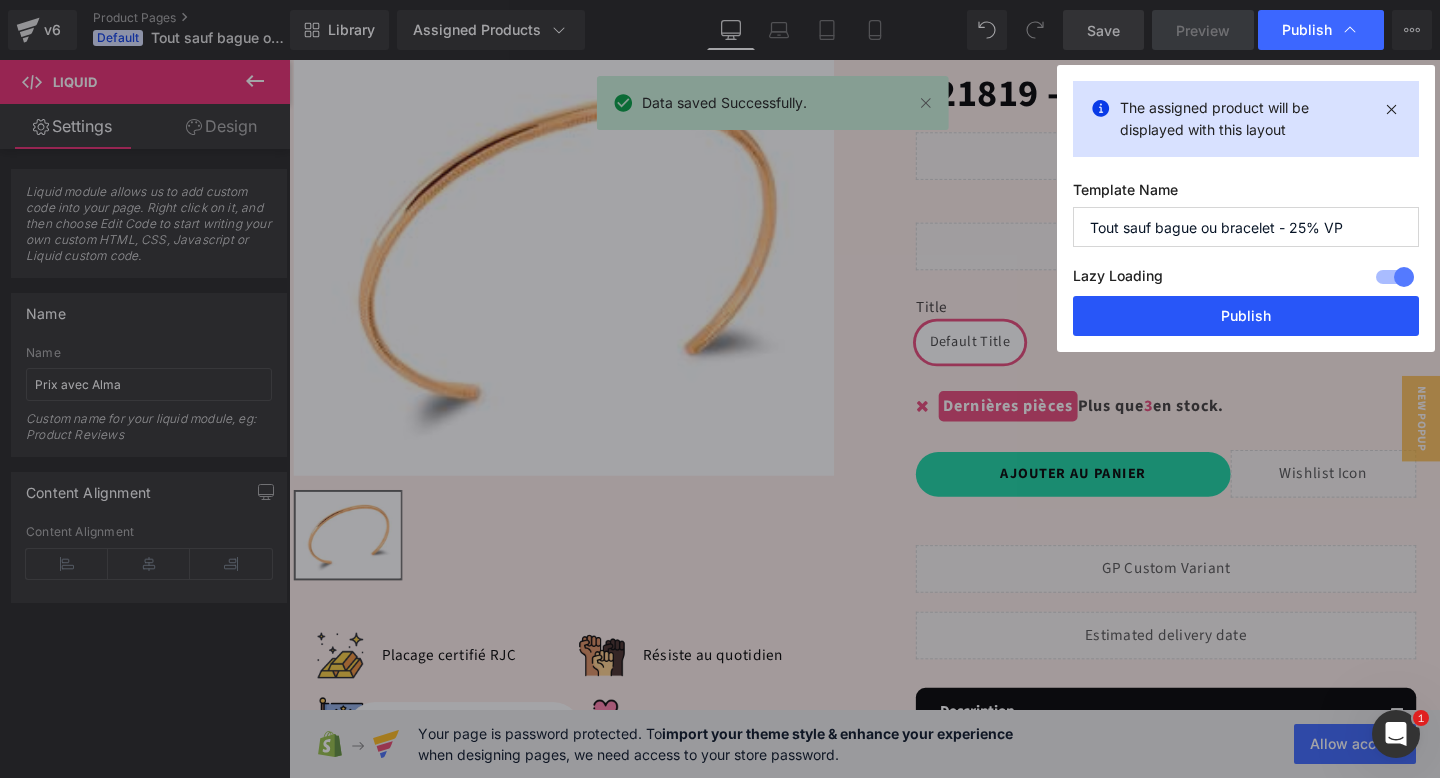 click on "Publish" at bounding box center (1246, 316) 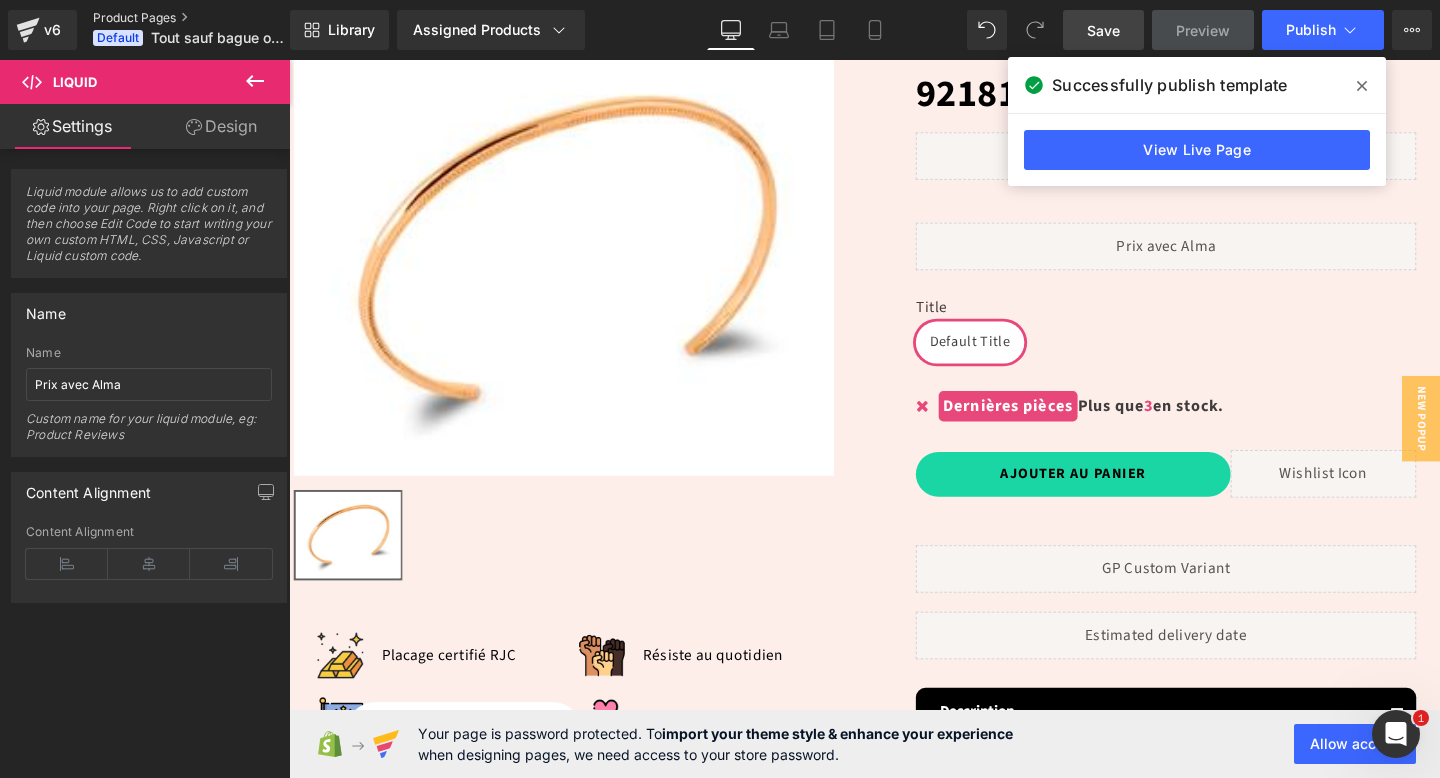 click on "Product Pages" at bounding box center [208, 18] 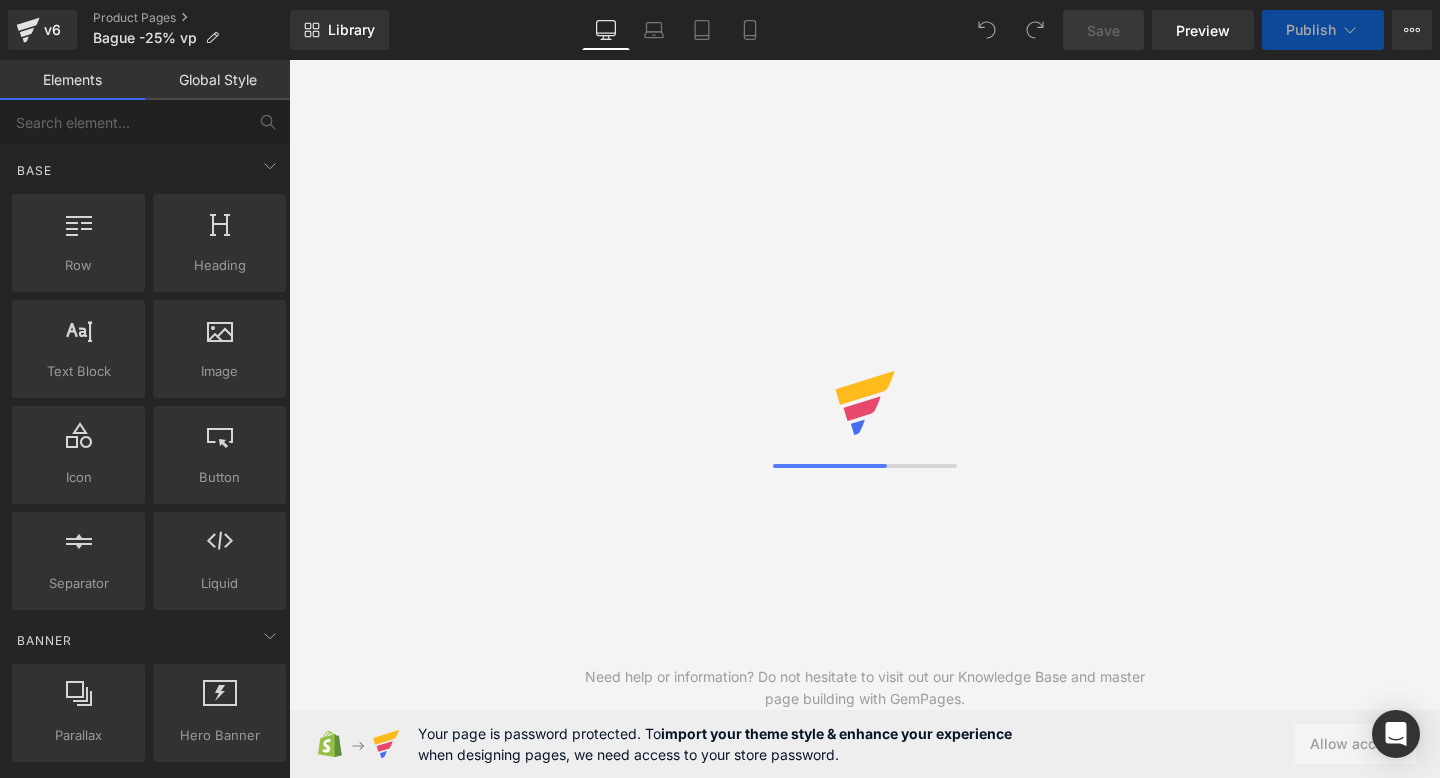 scroll, scrollTop: 0, scrollLeft: 0, axis: both 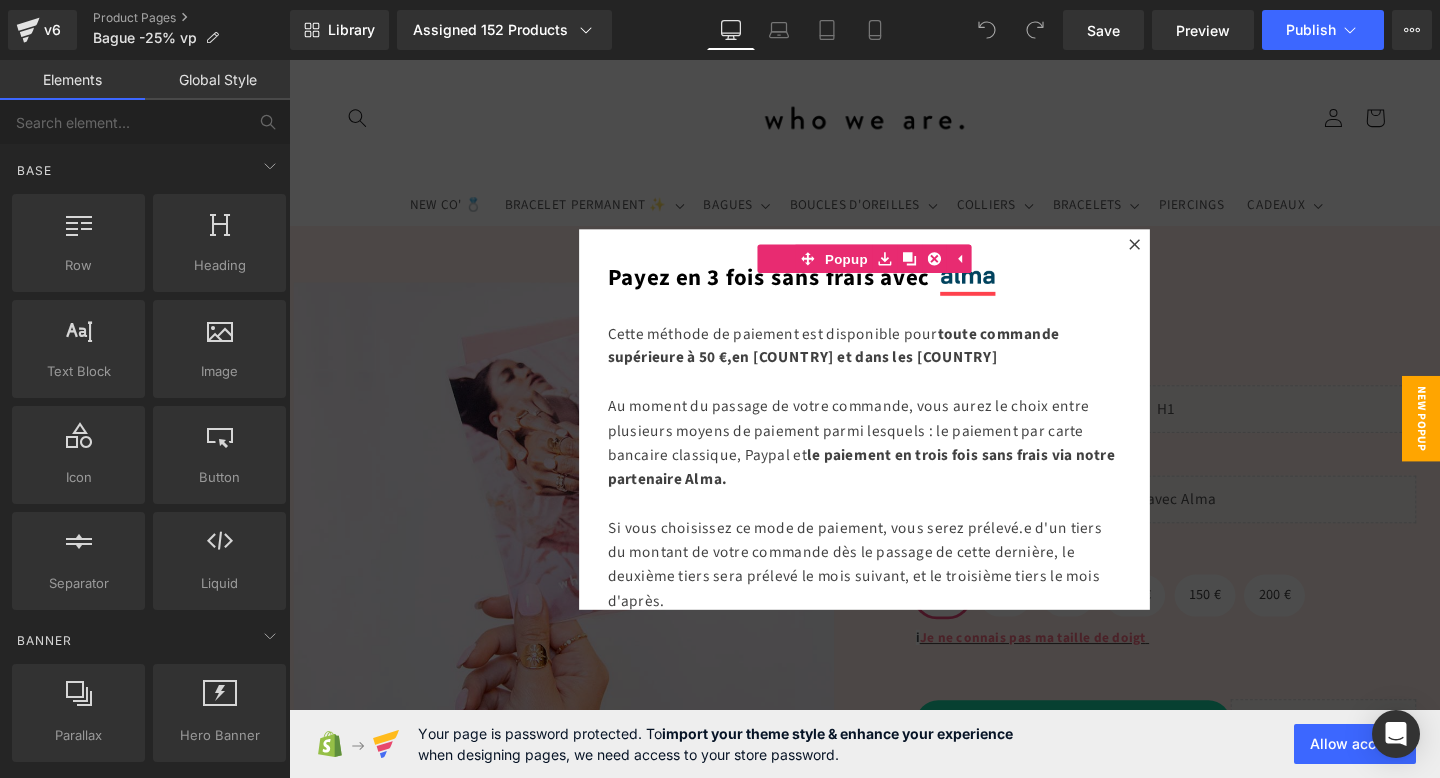click at bounding box center (894, 437) 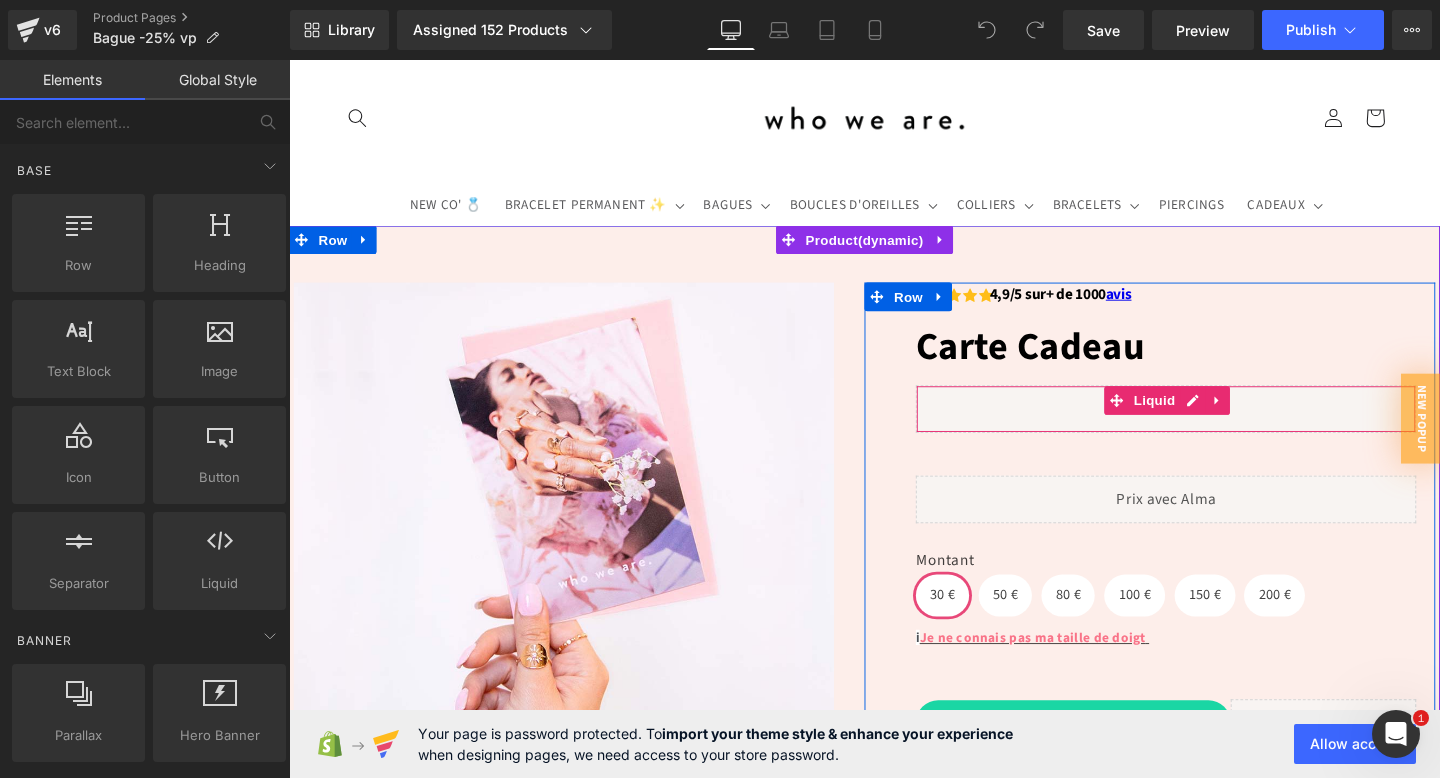 scroll, scrollTop: 164, scrollLeft: 0, axis: vertical 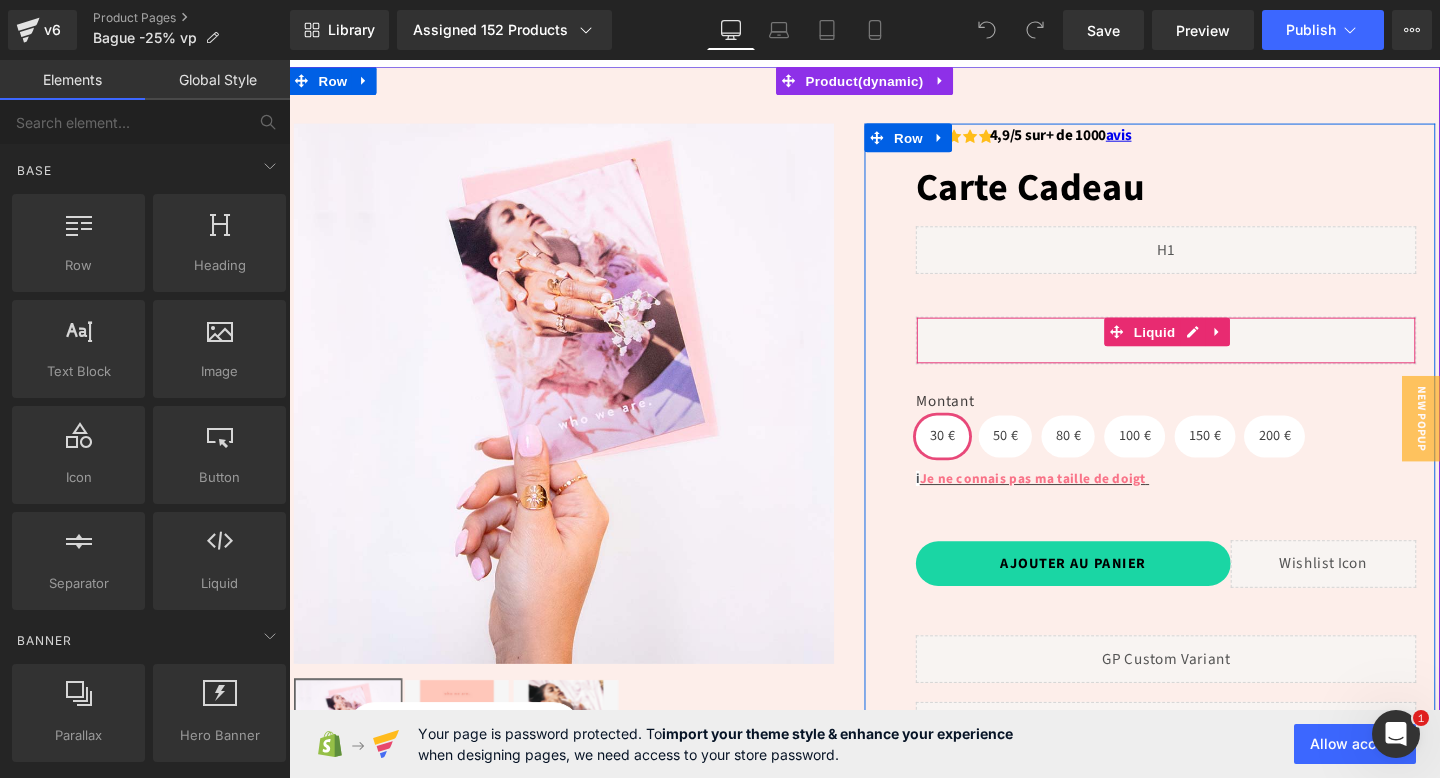 click on "Liquid" at bounding box center [1211, 355] 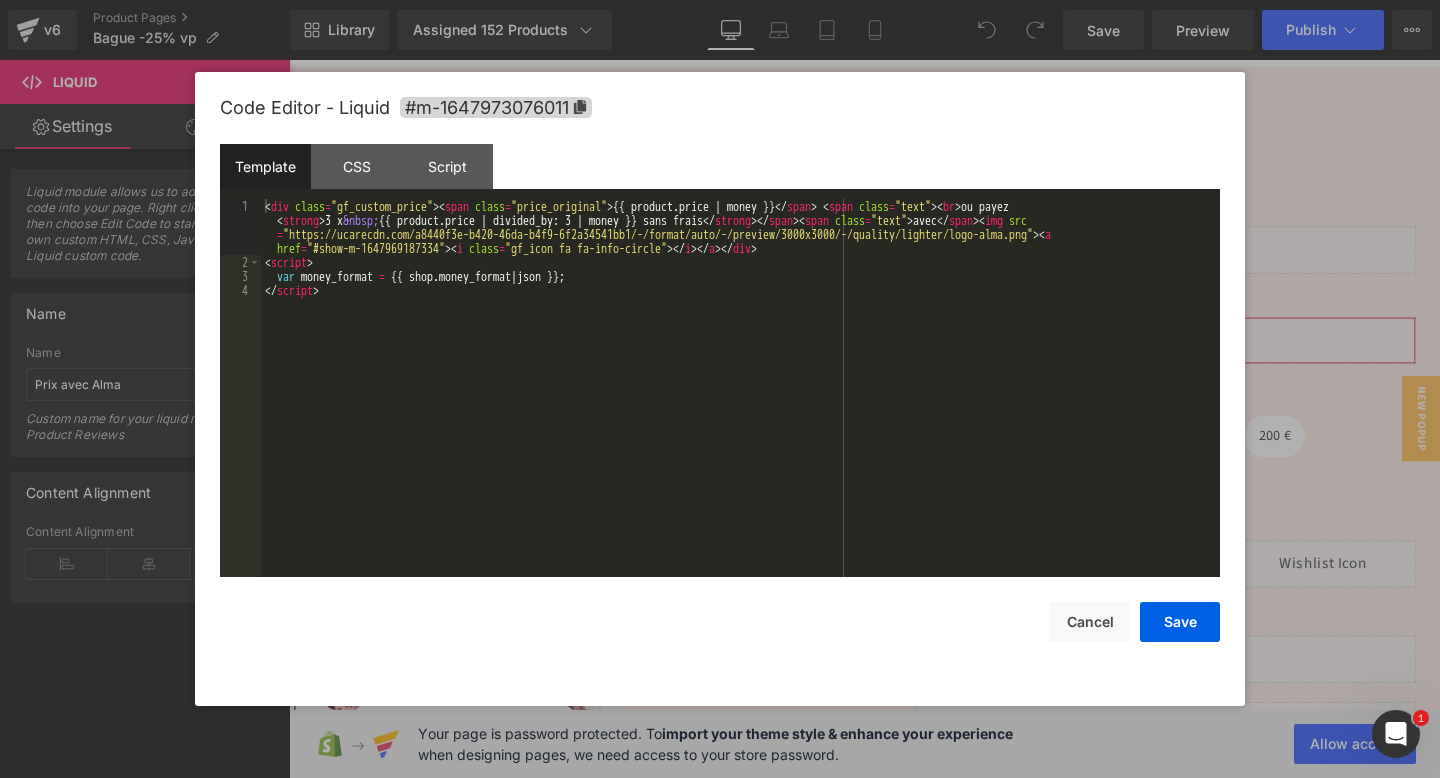 click on "You are previewing how the   will restyle your page. You can not edit Elements in Preset Preview Mode.  v6 Product Pages Bague -25% vp Library Assigned 152 Products  Product Preview
Carte Cadeau Carte Cadeau Duo Tokyo L'Admirable L'Admirable L'Ambiguë L'Ambitieuse L'Amoureuse L'Amoureuse L'Angélique L'Angélique L'Apaisante - Bleue L'Apaisante - Rose L'Astrale L'Attachante L'Ébène L'Éblouissante L'Éblouissante L'Enchaînée L'Énergique Manage assigned products Desktop Desktop Laptop Tablet Mobile Save Preview Publish Scheduled View Live Page View with current Template Save Template to Library Schedule Publish  Optimize  Publish Settings Shortcuts  Your page can’t be published   You've reached the maximum number of published pages on your plan  (22/999999).  You need to upgrade your plan or unpublish all your pages to get 1 publish slot.   Unpublish pages   Upgrade plan  Elements Global Style Base Row  rows, columns, layouts, div Heading  headings, titles, h1,h2,h3,h4,h5,h6 Text Block" at bounding box center (720, 0) 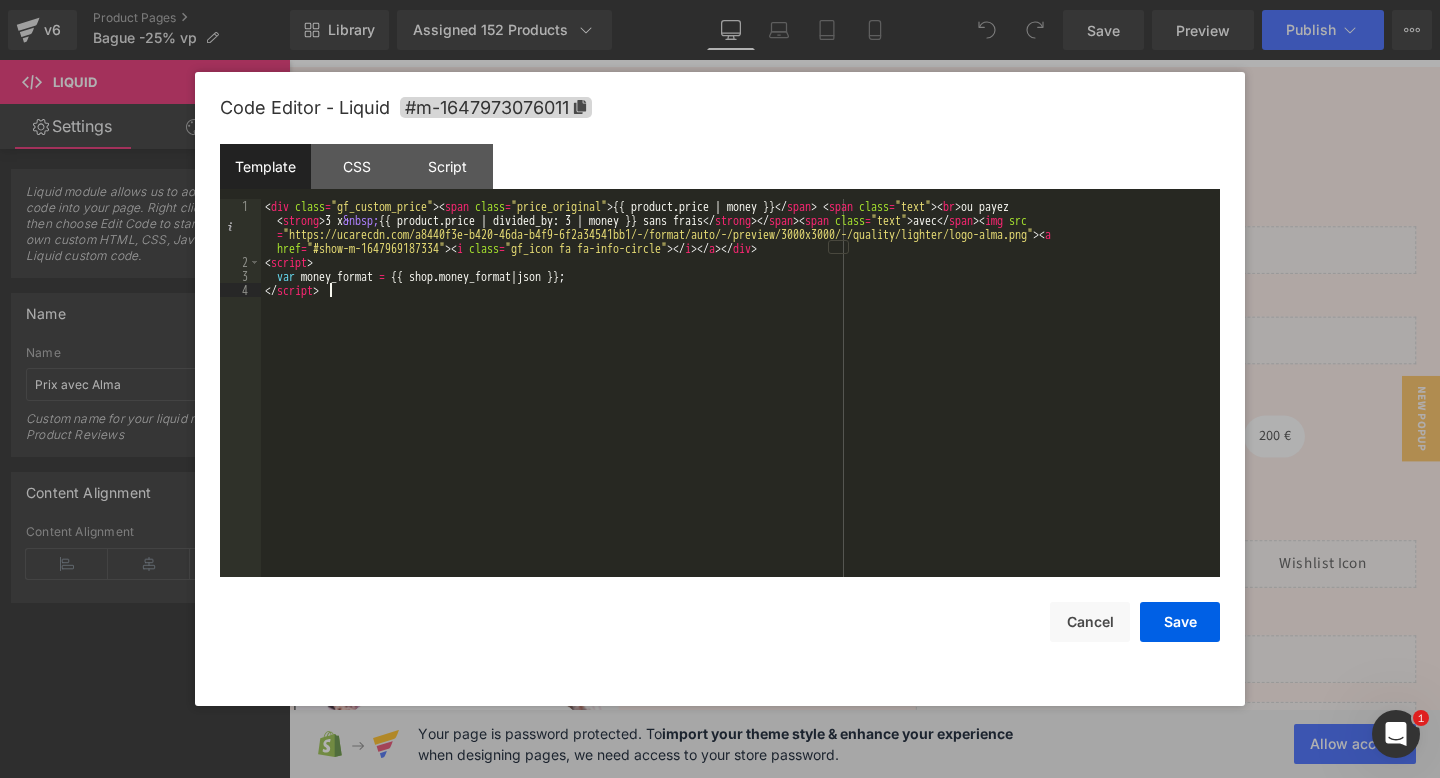 click on "< div   class = "gf_custom_price" > < span   class = "price_original" > {{ product.price | money }} </ span >   < span   class = "text" > < br > ou payez     < strong > 3 x &nbsp; {{ product.price | divided_by: 3 | money }} sans frais  </ strong > </ span > < span   class = "text" >  avec </ span > < img   src    = "https://ucarecdn.com/a8440f3e-b420-46da-b4f9-6f2a34541bb1/-/format/auto/-/preview/3000x3000/-/quality/lighter/logo-alma.png" > < a      href = "#show-m-1647969187334" > < i   class = "gf_icon fa fa-info-circle" > </ i > </ a > </ div > < script >    var   money_format   =   {{   shop . money_format  |  json   }} ; </ script >" at bounding box center (740, 423) 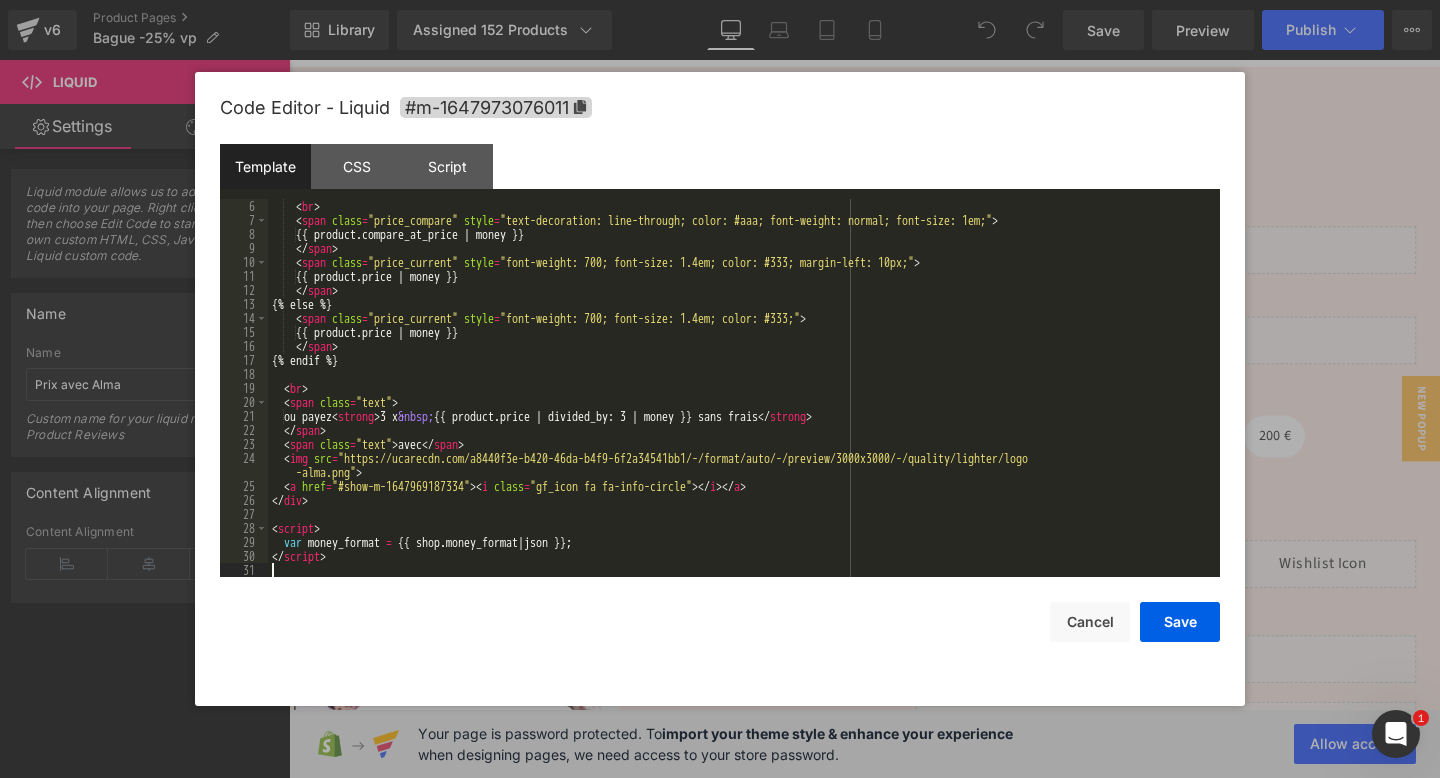 scroll, scrollTop: 84, scrollLeft: 0, axis: vertical 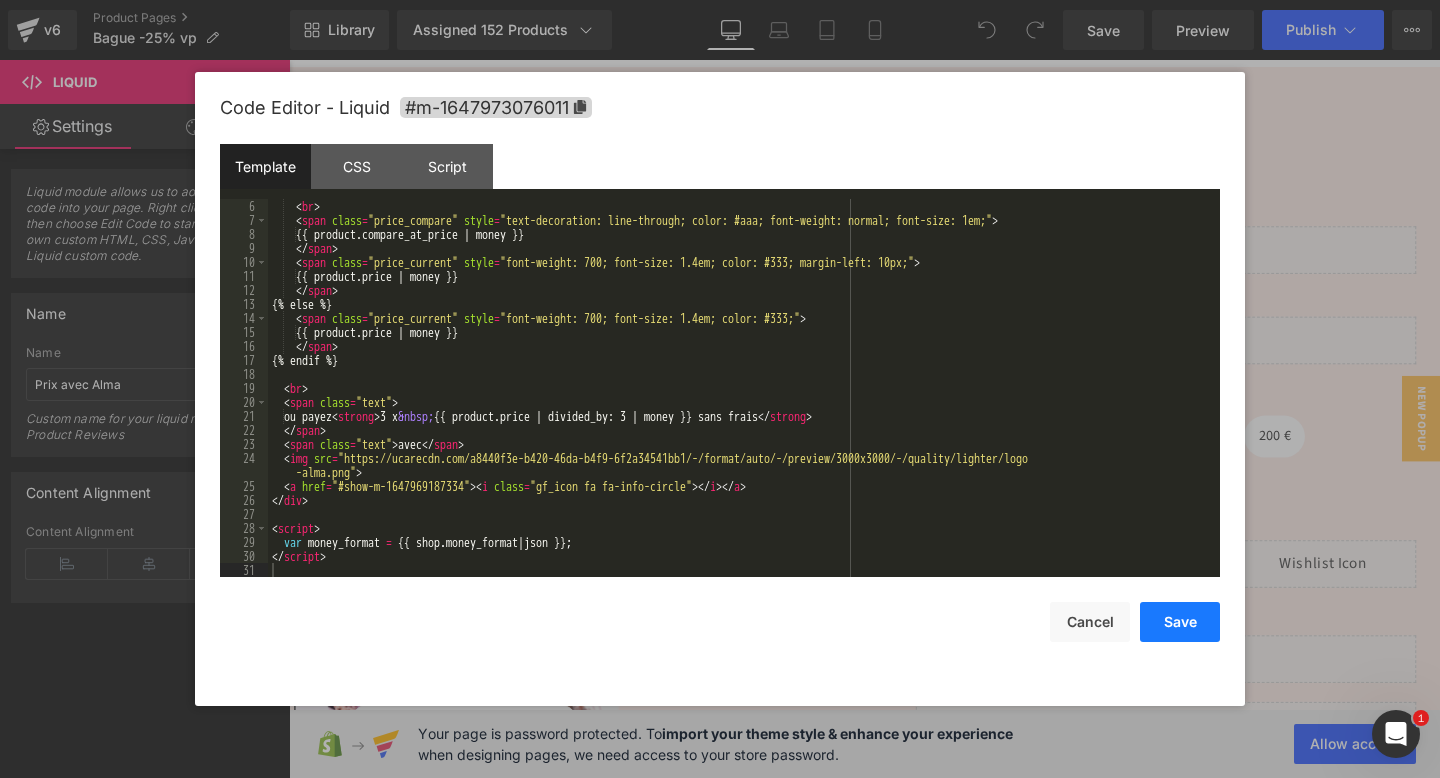 click on "Save" at bounding box center [1180, 622] 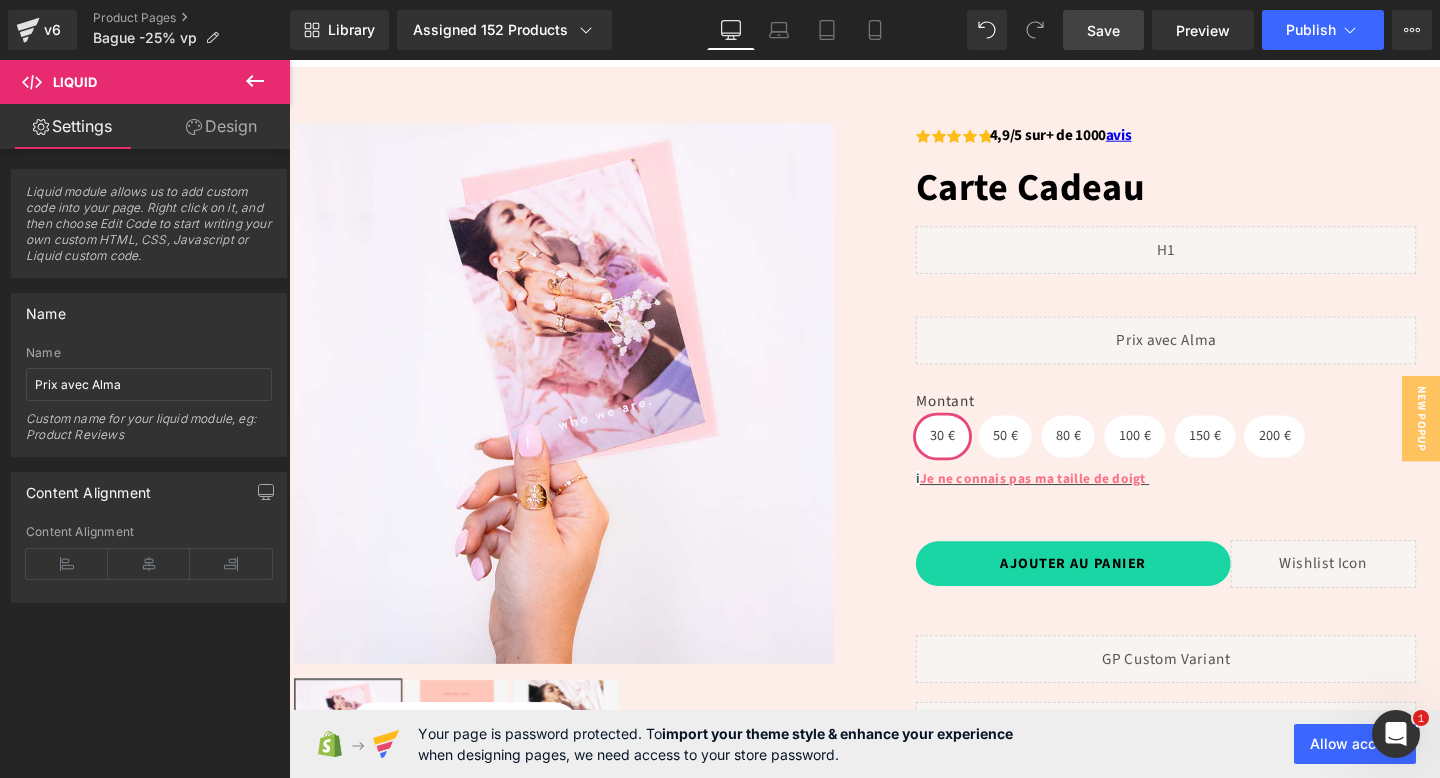 click on "Save" at bounding box center [1103, 30] 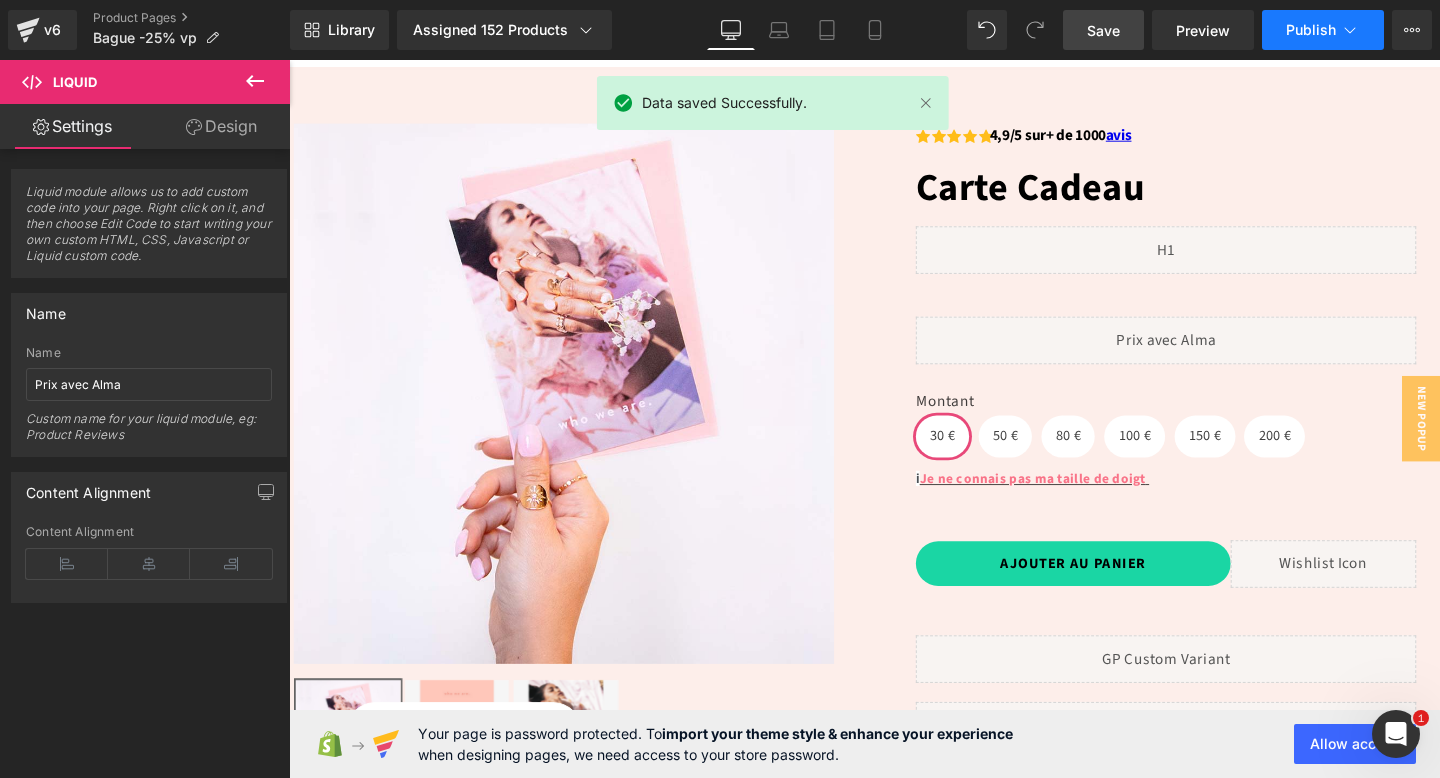 click on "Publish" at bounding box center [1311, 30] 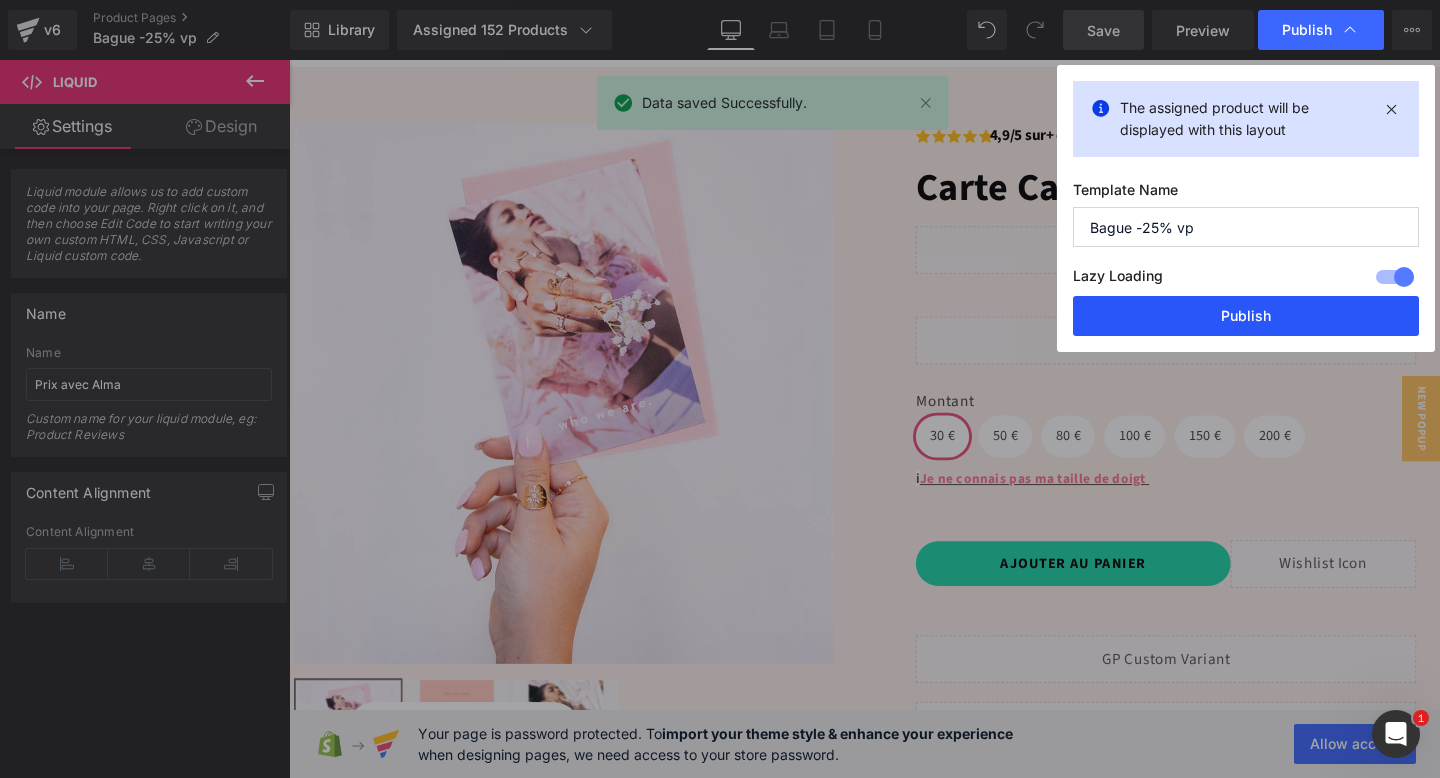 click on "Publish" at bounding box center (1246, 316) 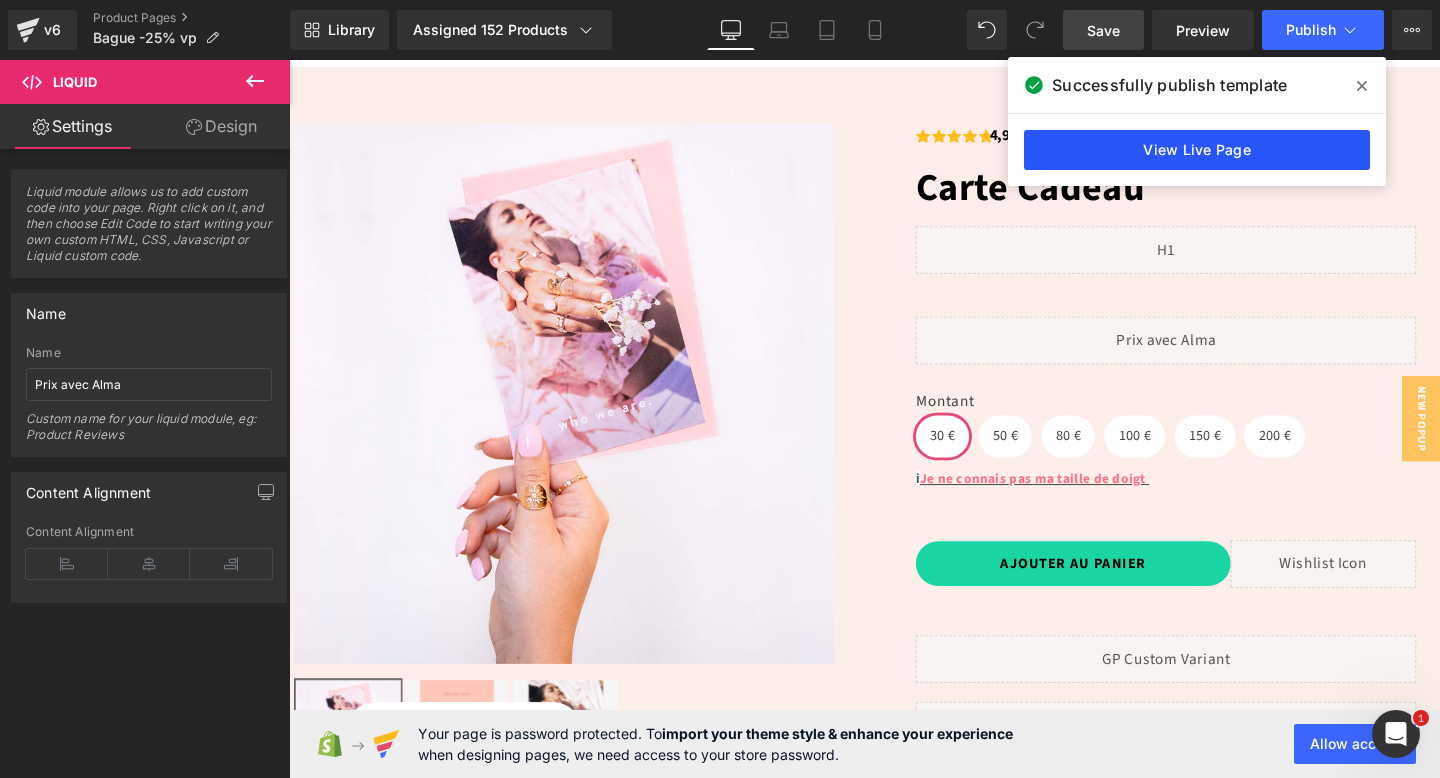 click on "View Live Page" at bounding box center (1197, 150) 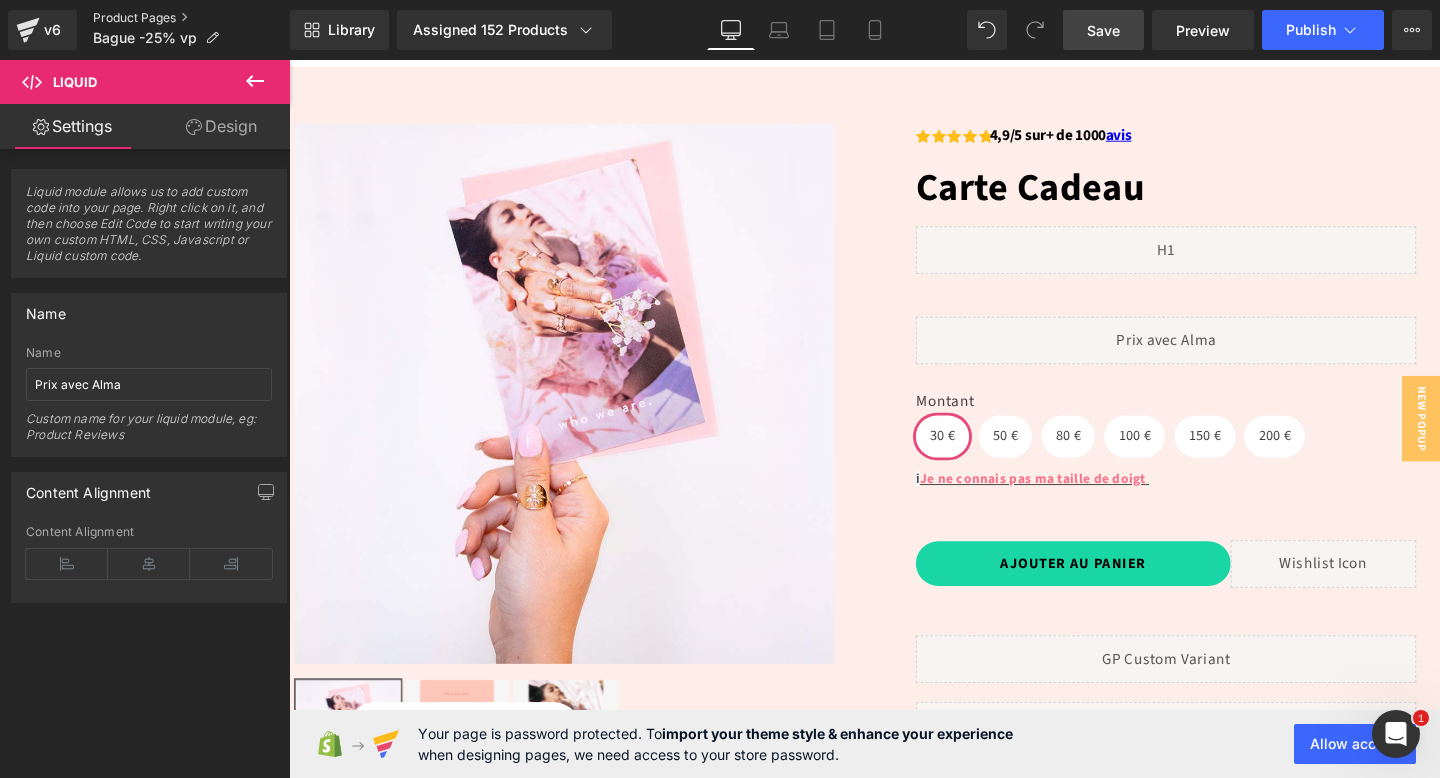 click on "Product Pages" at bounding box center (191, 18) 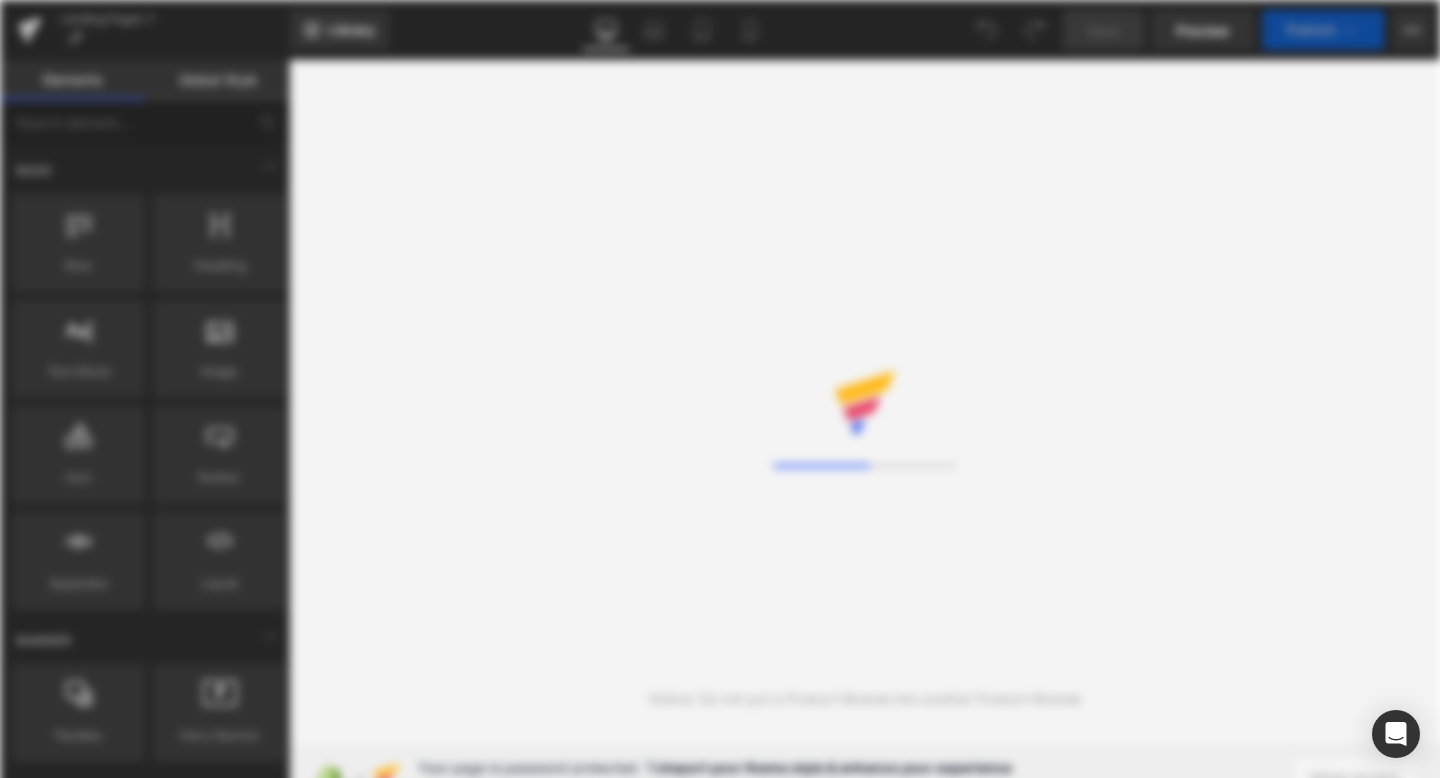 scroll, scrollTop: 0, scrollLeft: 0, axis: both 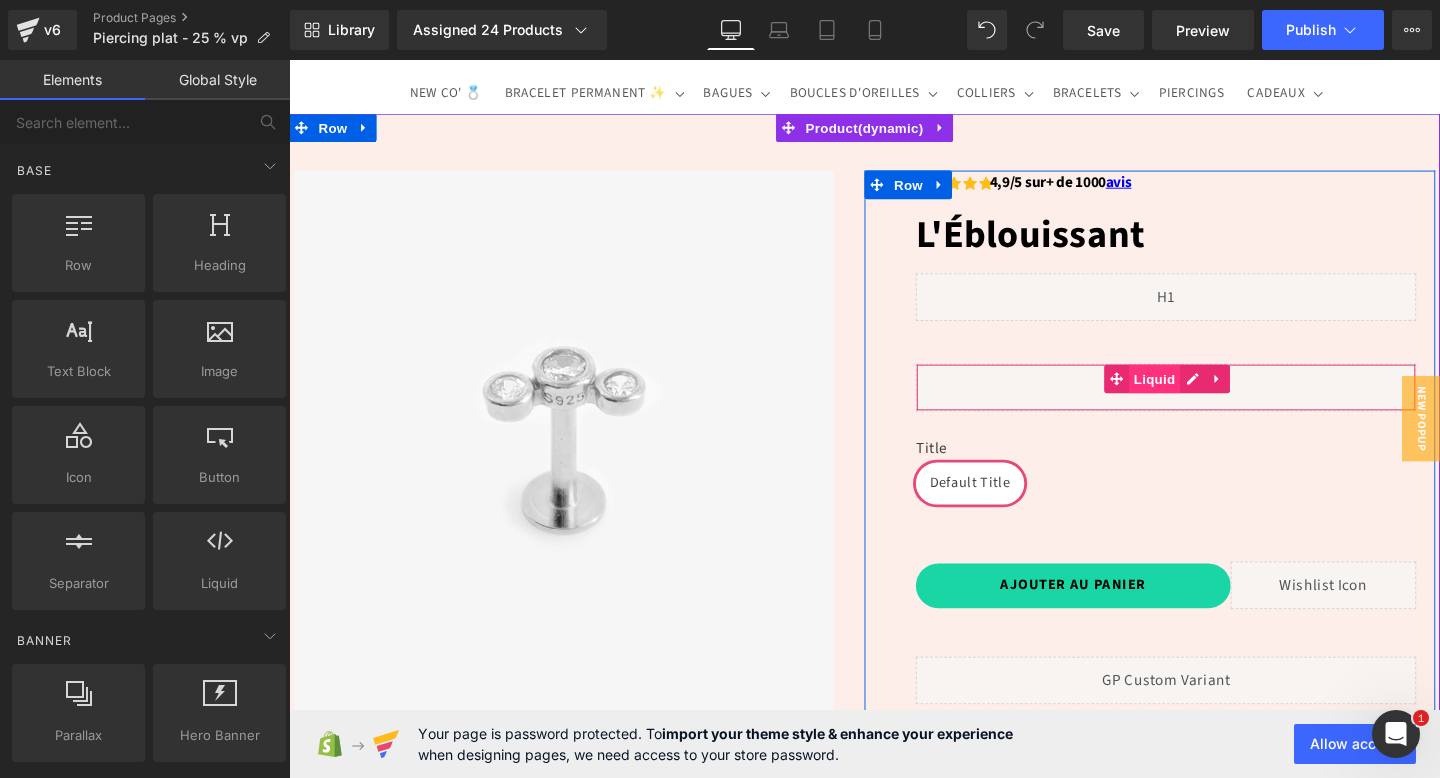 click on "Liquid" at bounding box center (1199, 395) 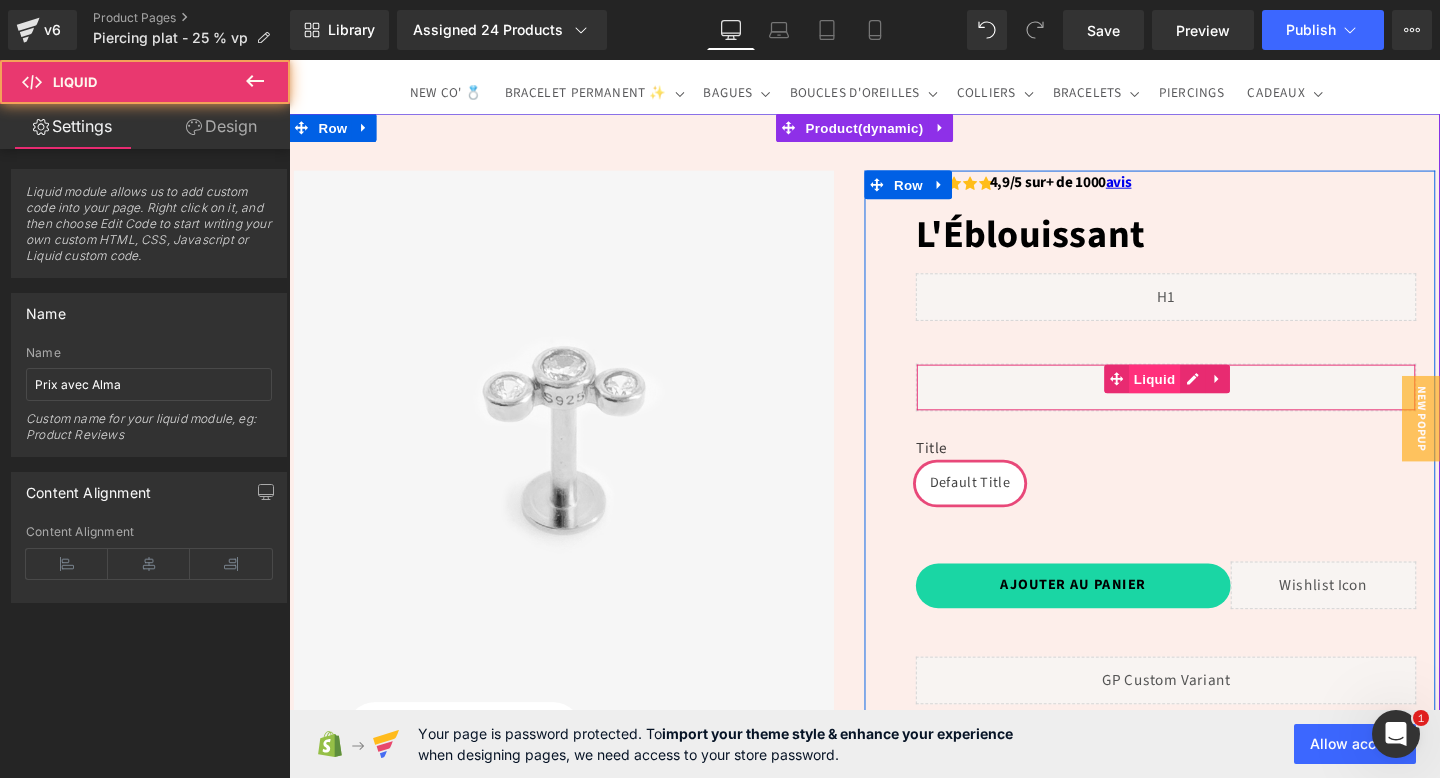 scroll, scrollTop: 0, scrollLeft: 0, axis: both 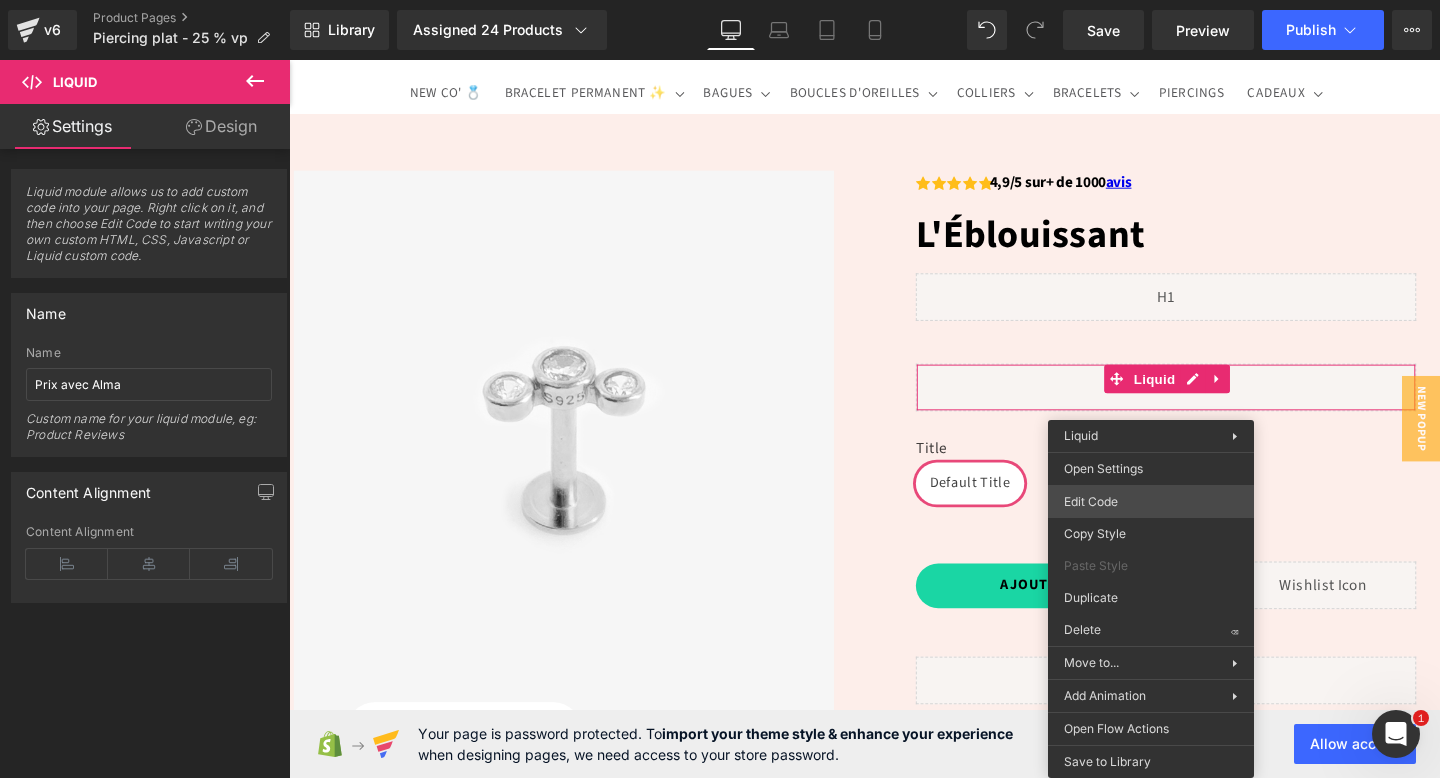 click on "Liquid  You are previewing how the   will restyle your page. You can not edit Elements in Preset Preview Mode.  v6 Product Pages Piercing plat - 25 % vp Library Assigned 24 Products  Product Preview
L'Éblouissant L'Éblouissant L'Intemporel L'Intemporel Le Fantaisiste Le Fantaisiste Le Flamboyant Le Flamboyant Le Floral Le Floral Le Grandiose Le Grandiose Le Scintillant Le Scintillant Le Simple Le Simple Le Sobre Le Sobre Le Spontané Le Spontané Manage assigned products Desktop Desktop Laptop Tablet Mobile Save Preview Publish Scheduled View Live Page View with current Template Save Template to Library Schedule Publish  Optimize  Publish Settings Shortcuts  Your page can’t be published   You've reached the maximum number of published pages on your plan  (22/999999).  You need to upgrade your plan or unpublish all your pages to get 1 publish slot.   Unpublish pages   Upgrade plan  Elements Global Style Base Row  rows, columns, layouts, div Heading  headings, titles, h1,h2,h3,h4,h5,h6 Image" at bounding box center [720, 0] 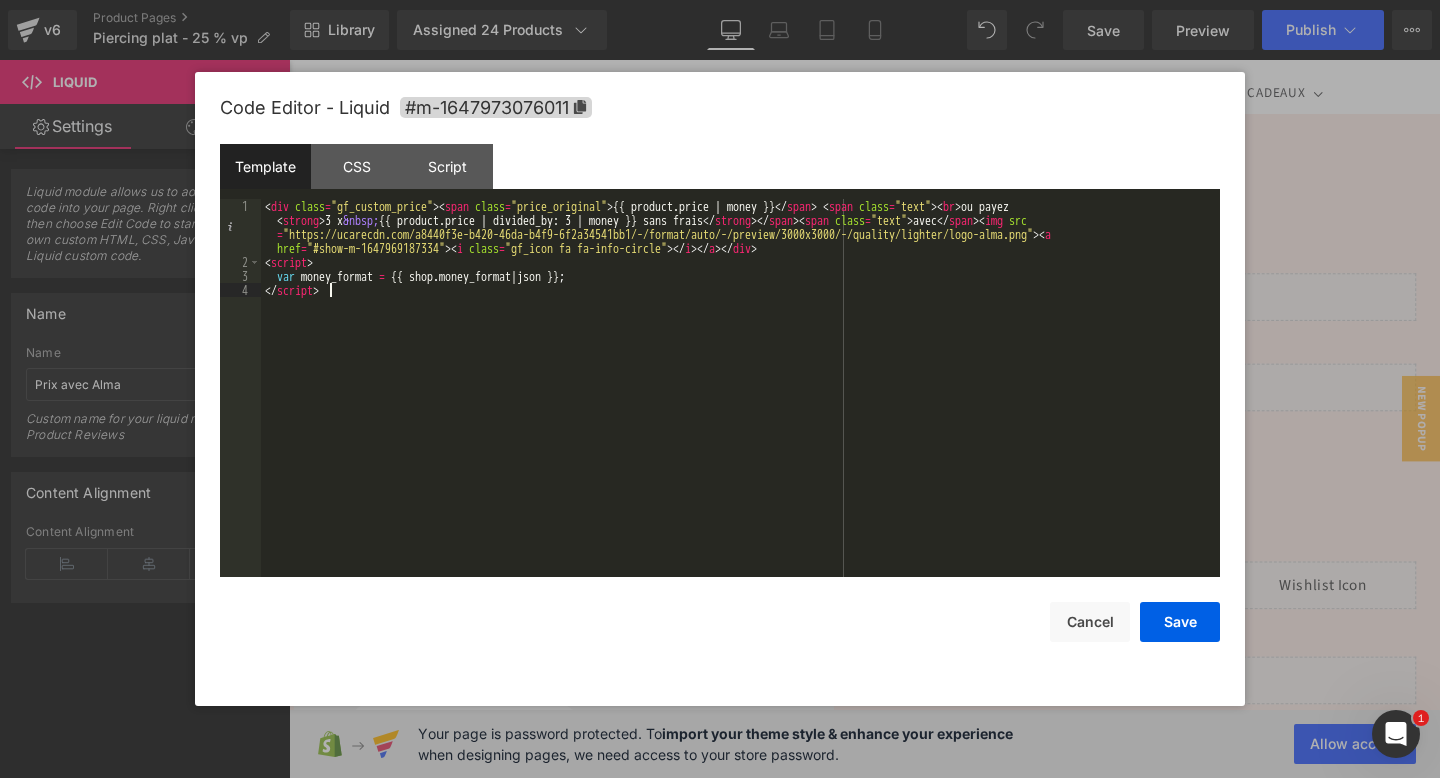 click on "< div   class = "gf_custom_price" > < span   class = "price_original" > {{ product.price | money }} </ span >   < span   class = "text" > < br > ou payez     < strong > 3 x &nbsp; {{ product.price | divided_by: 3 | money }} sans frais  </ strong > </ span > < span   class = "text" >  avec </ span > < img   src    = "https://ucarecdn.com/a8440f3e-b420-46da-b4f9-6f2a34541bb1/-/format/auto/-/preview/3000x3000/-/quality/lighter/logo-alma.png" > < a      href = "#show-m-1647969187334" > < i   class = "gf_icon fa fa-info-circle" > </ i > </ a > </ div > < script >    var   money_format   =   {{   shop . money_format  |  json   }} ; </ script >" at bounding box center [740, 423] 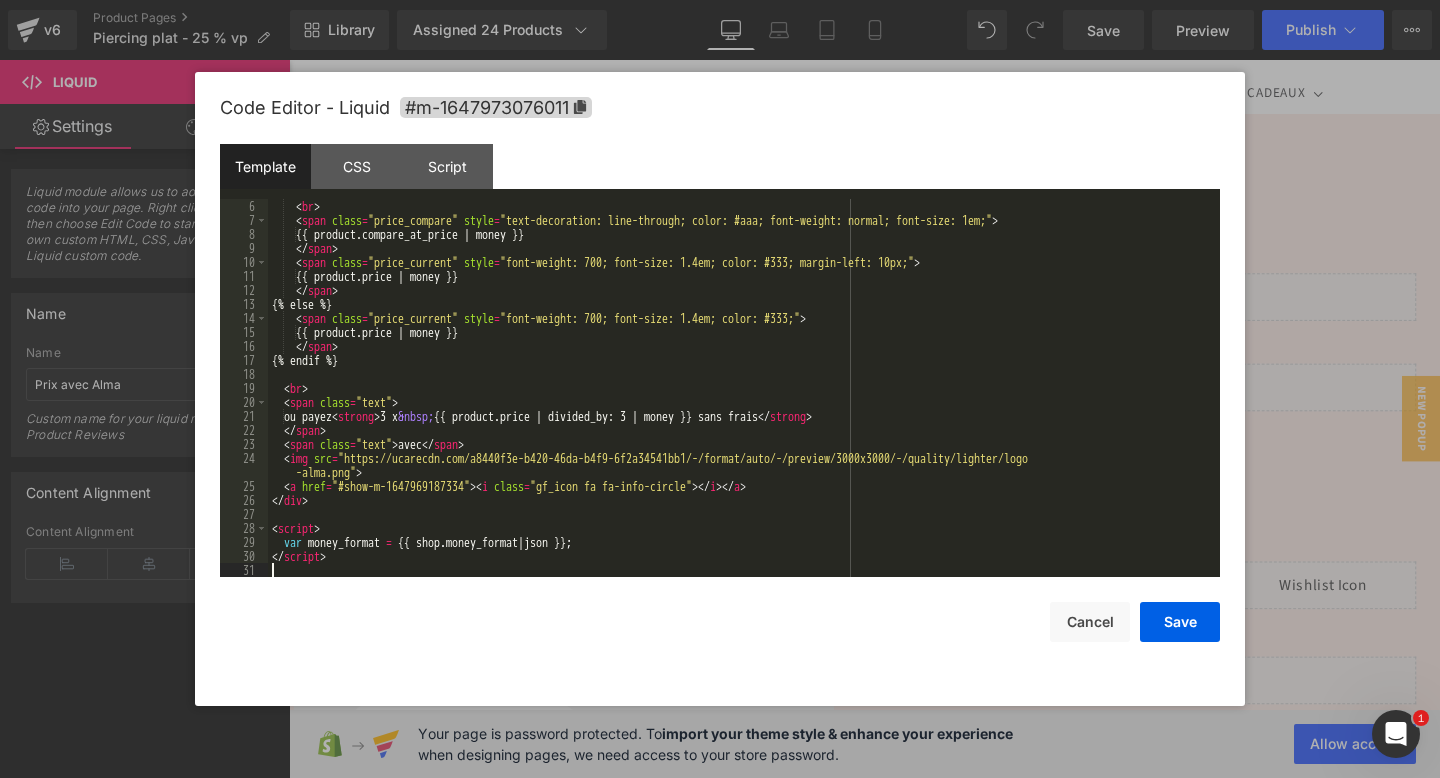 scroll, scrollTop: 84, scrollLeft: 0, axis: vertical 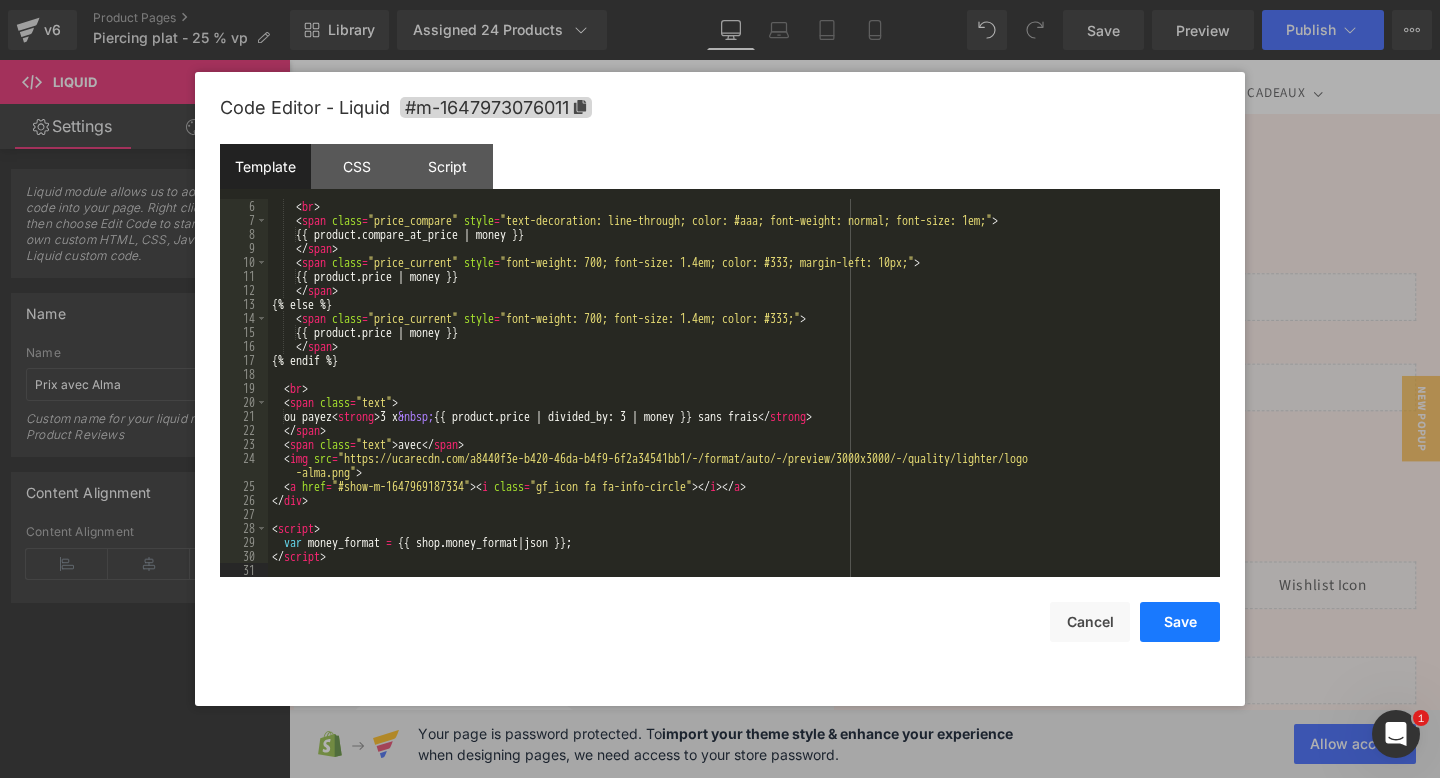 click on "Save" at bounding box center (1180, 622) 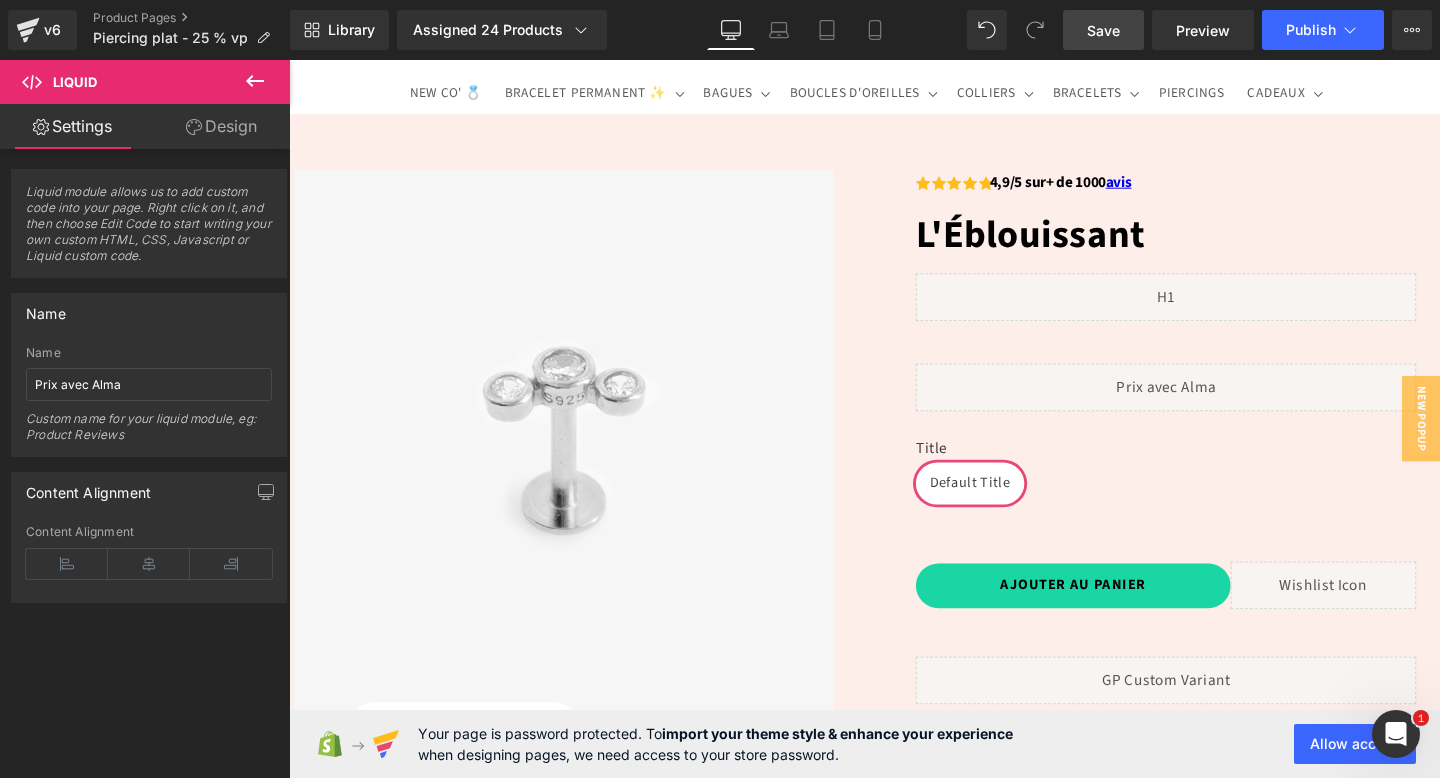 click on "Save" at bounding box center [1103, 30] 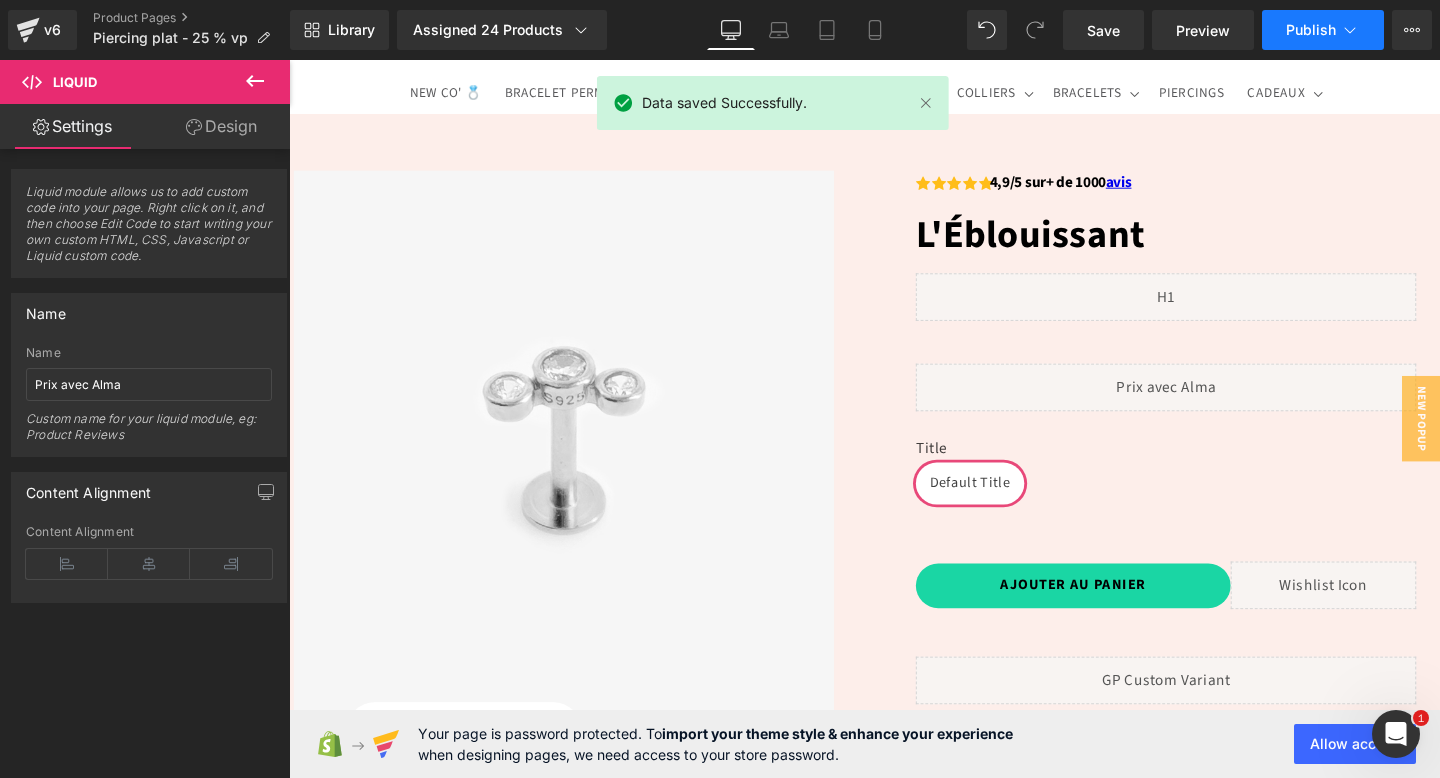 click 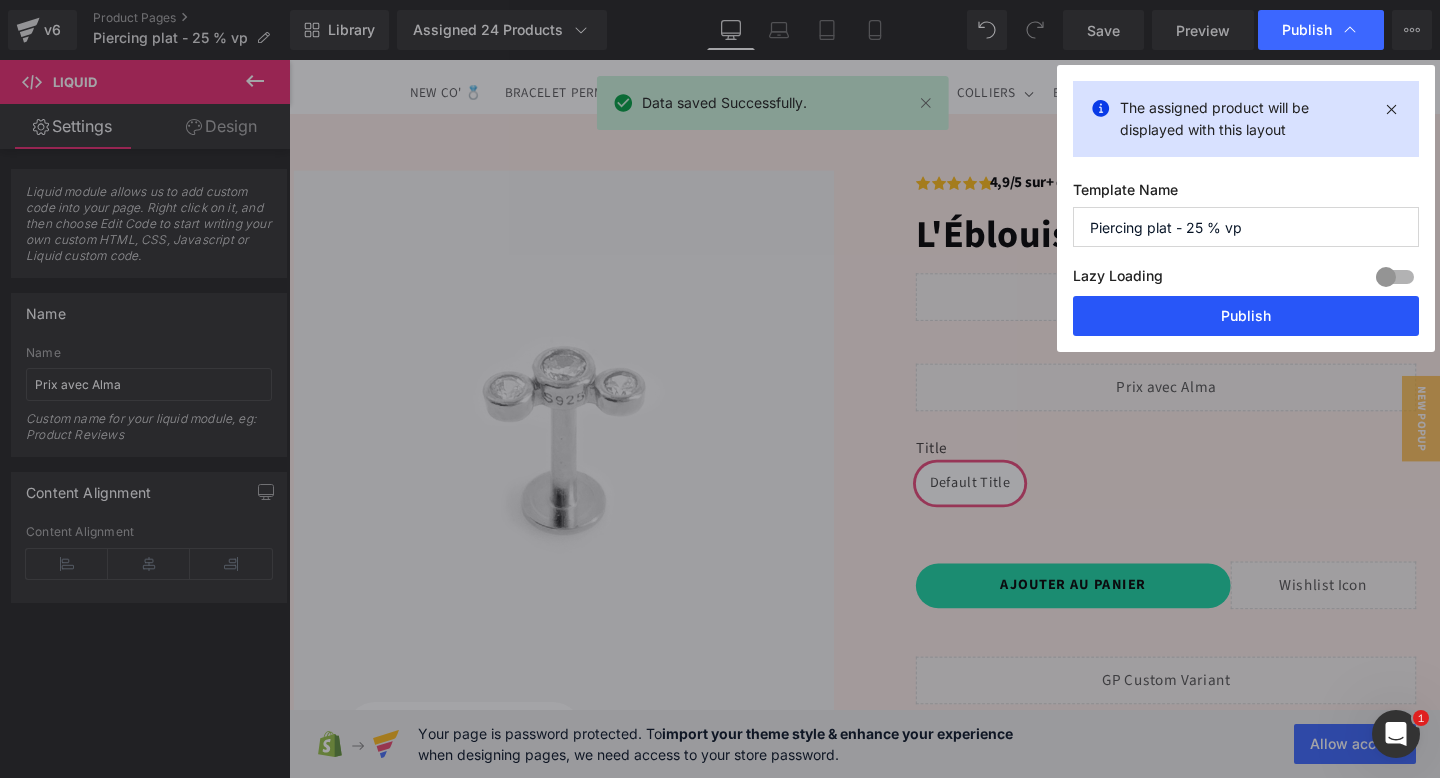 drag, startPoint x: 1200, startPoint y: 313, endPoint x: 958, endPoint y: 259, distance: 247.95161 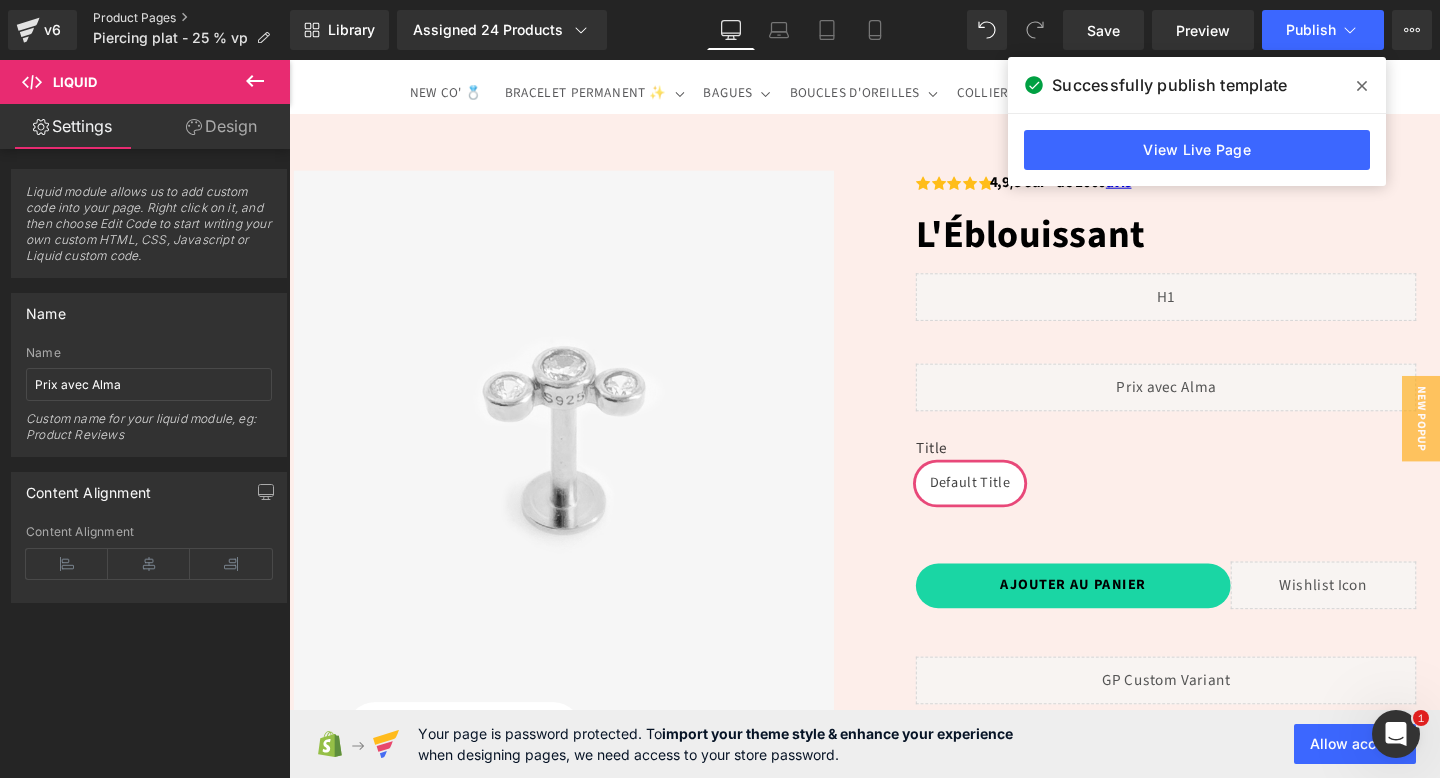 click on "Product Pages" at bounding box center (191, 18) 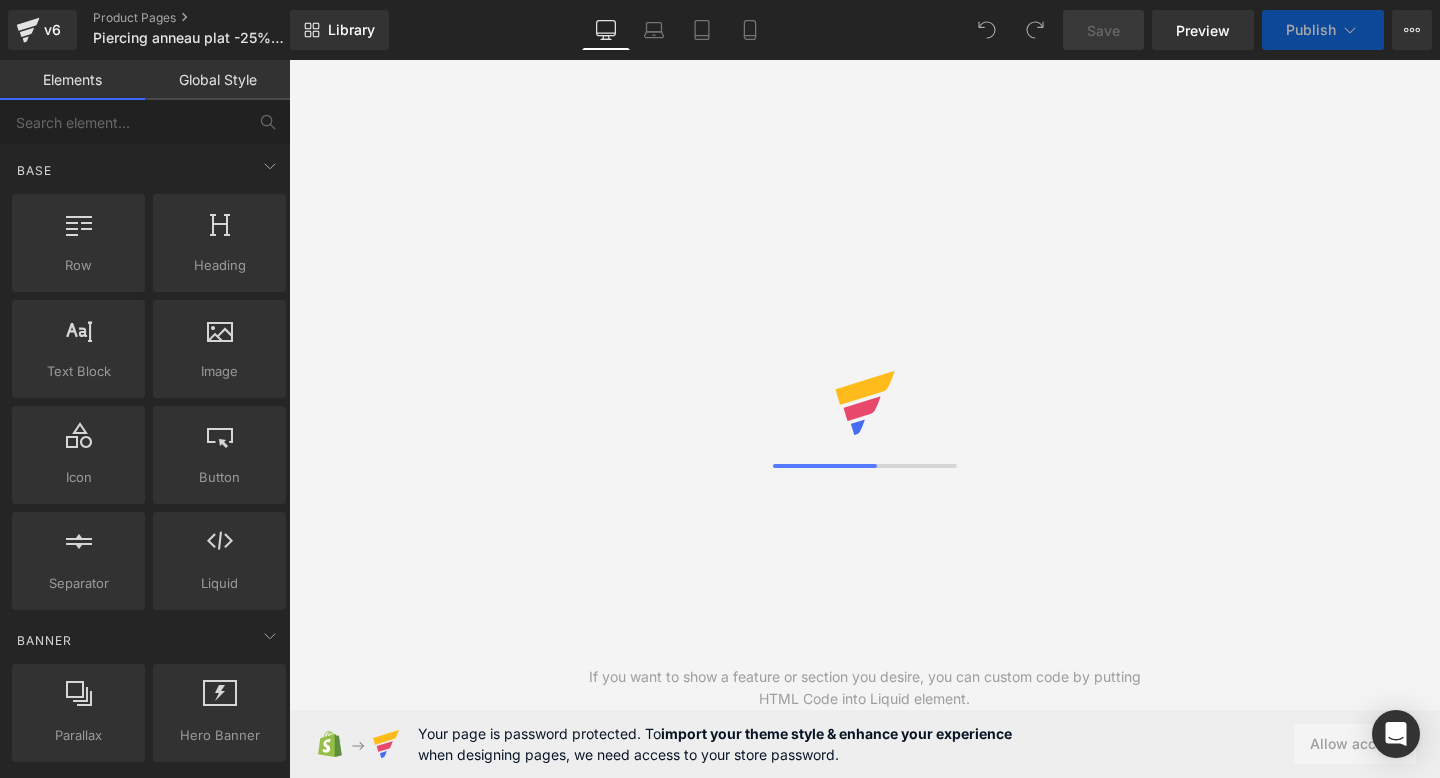 scroll, scrollTop: 0, scrollLeft: 0, axis: both 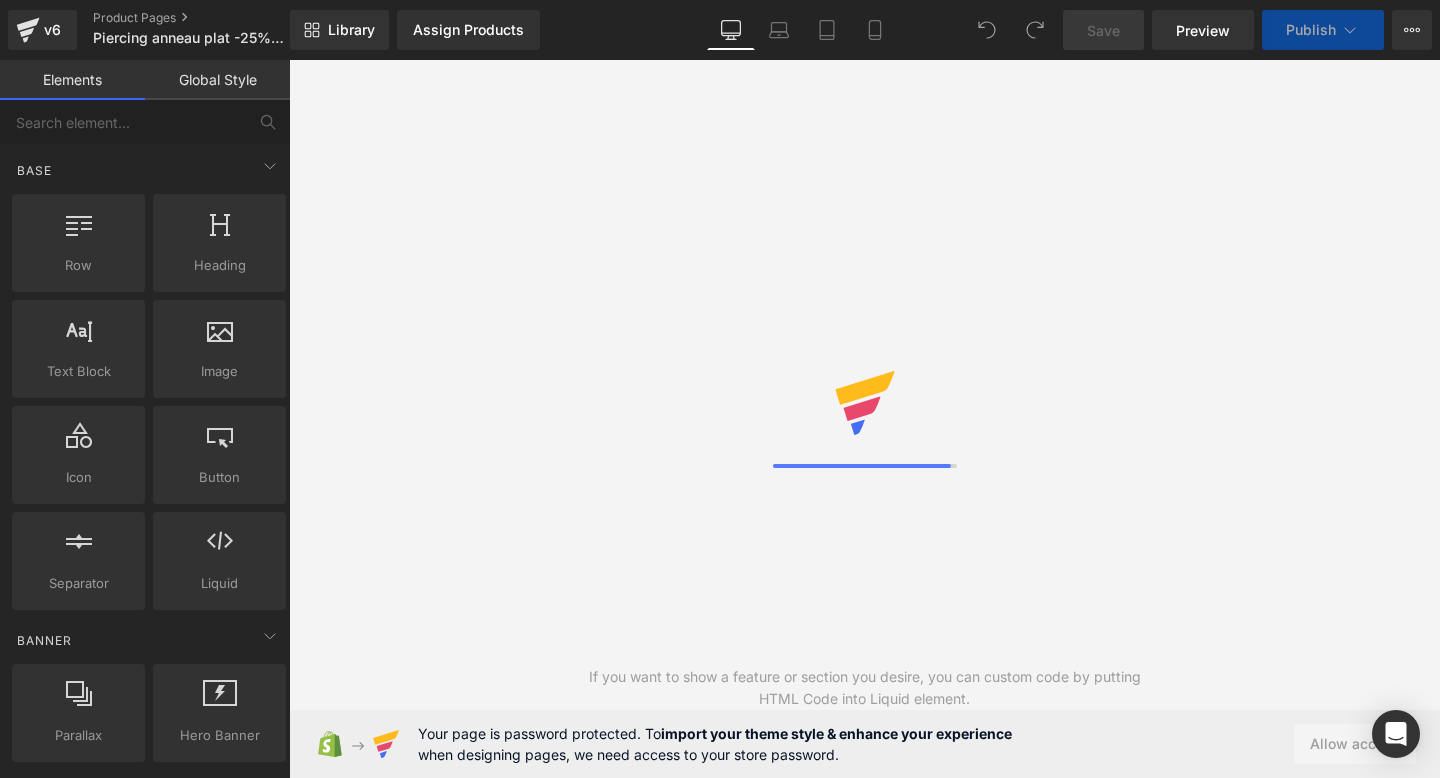 click at bounding box center (864, 419) 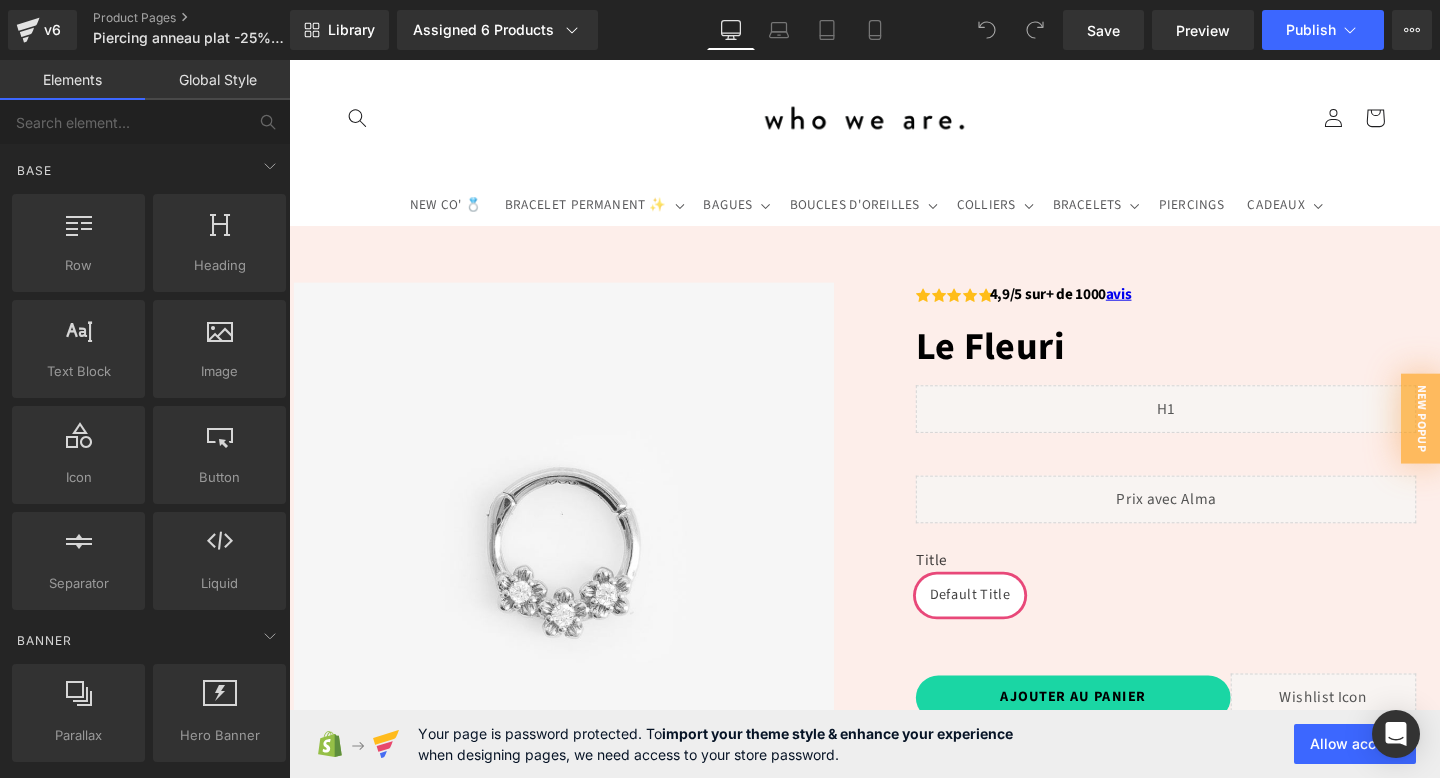 scroll, scrollTop: 164, scrollLeft: 0, axis: vertical 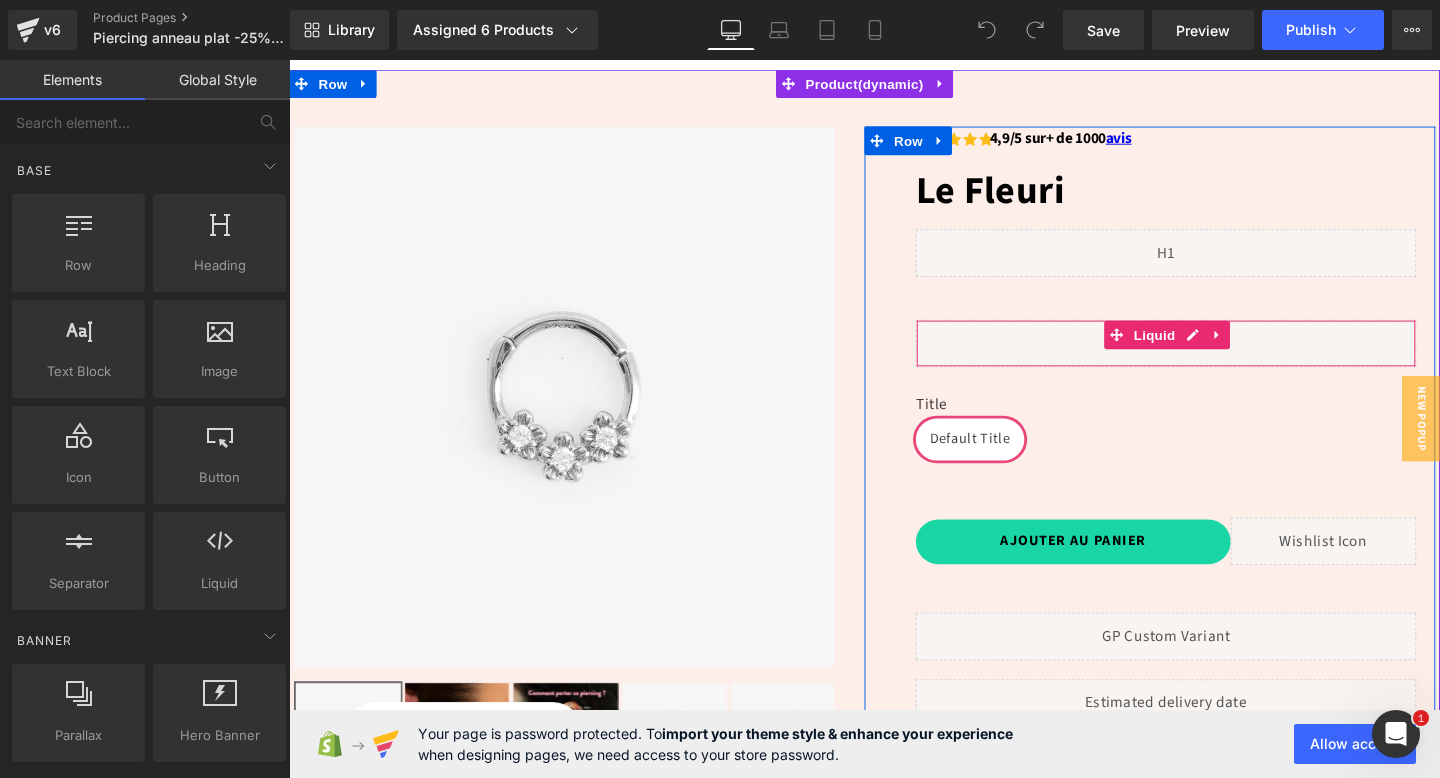 click on "Liquid" at bounding box center [1211, 358] 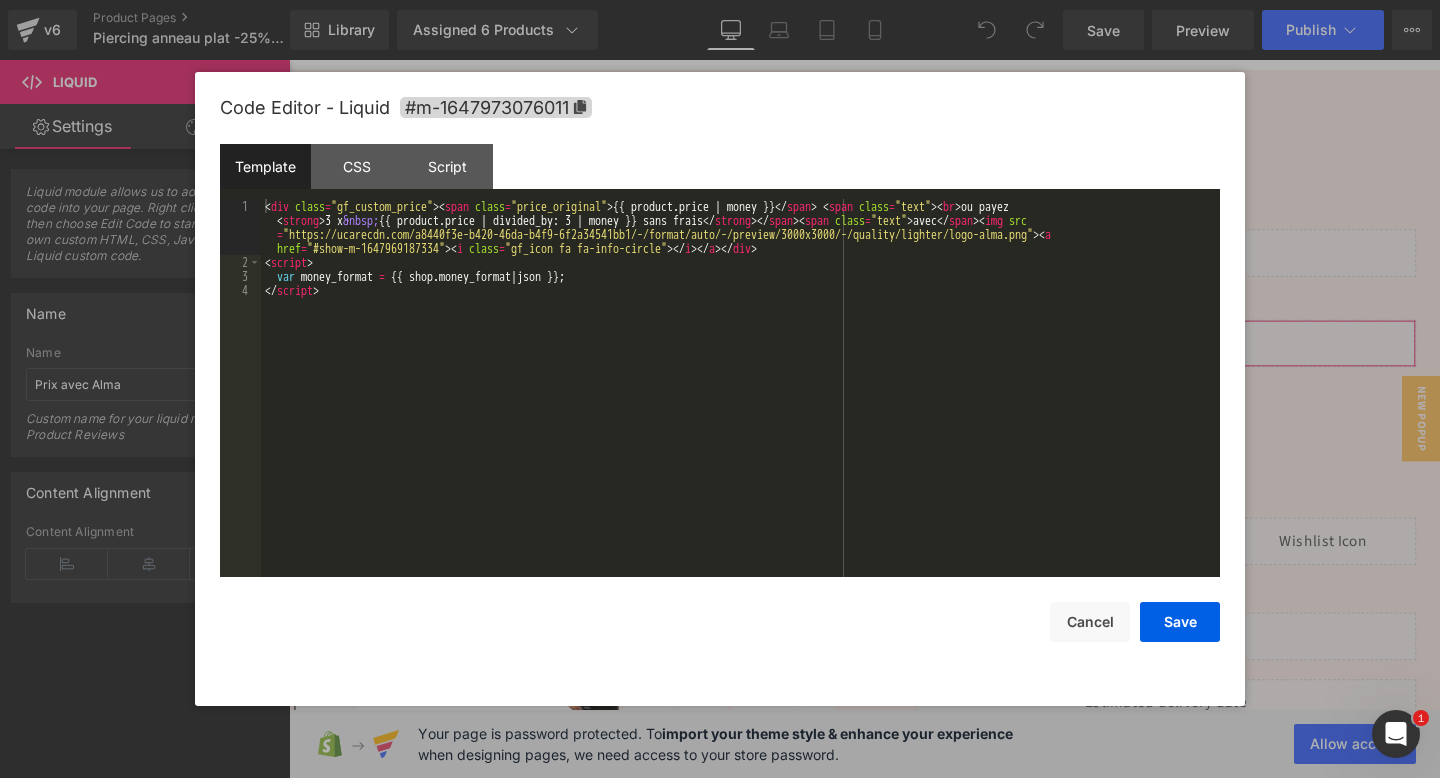 click on "You are previewing how the   will restyle your page. You can not edit Elements in Preset Preview Mode.  v6 Product Pages Piercing anneau plat -25% vp Library Assigned 6 Products  Product Preview
Le Fleuri Le Fleuri Le Pétillant Le Pétillant Le Raffiné Le Raffiné Manage assigned products Desktop Desktop Laptop Tablet Mobile Save Preview Publish Scheduled View Live Page View with current Template Save Template to Library Schedule Publish  Optimize  Publish Settings Shortcuts  Your page can’t be published   You've reached the maximum number of published pages on your plan  (22/999999).  You need to upgrade your plan or unpublish all your pages to get 1 publish slot.   Unpublish pages   Upgrade plan  Elements Global Style Base Row  rows, columns, layouts, div Heading  headings, titles, h1,h2,h3,h4,h5,h6 Text Block  texts, paragraphs, contents, blocks Image  images, photos, alts, uploads Icon  icons, symbols Button  button, call to action, cta Separator  separators, dividers, horizontal lines" at bounding box center (720, 0) 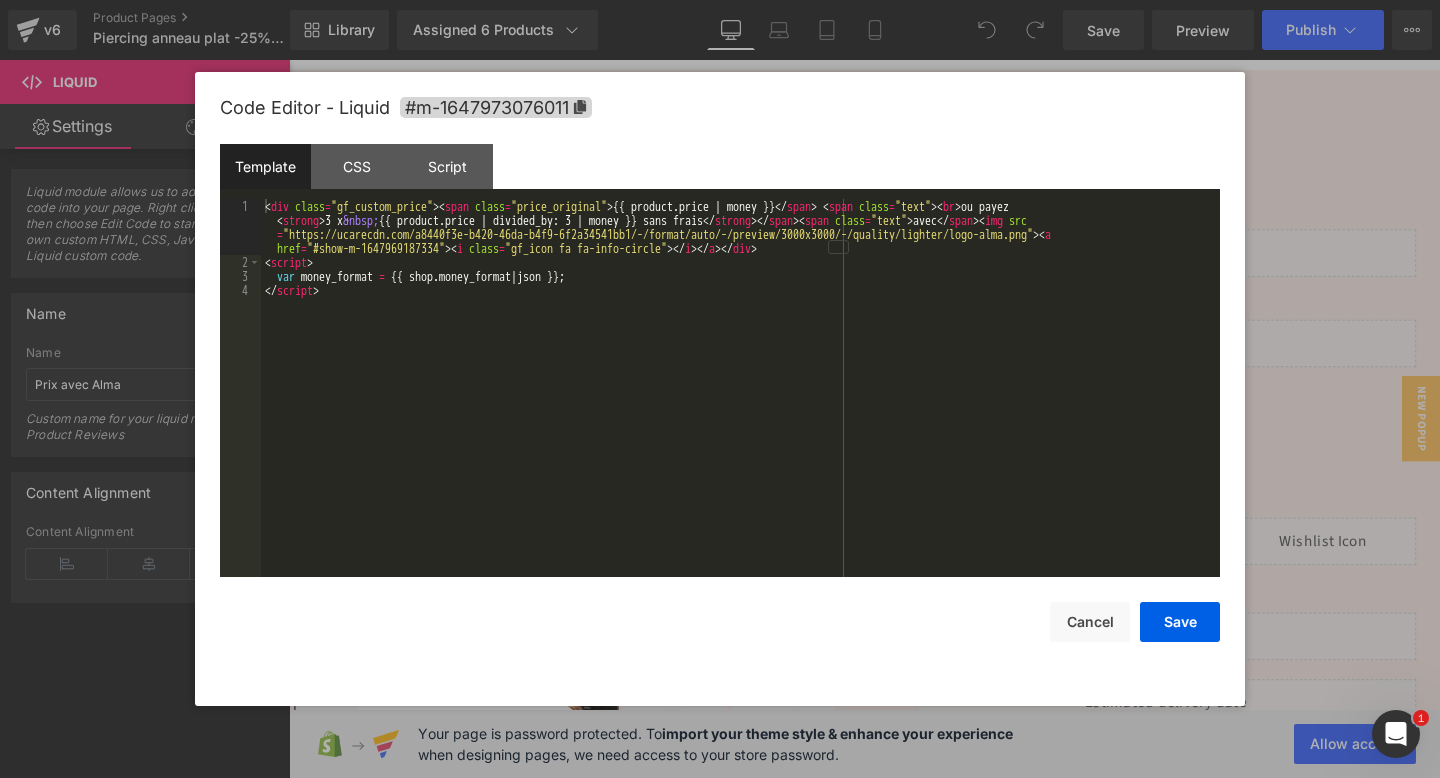 click on "< div   class = "gf_custom_price" > < span   class = "price_original" > {{ product.price | money }} </ span >   < span   class = "text" > < br > ou payez     < strong > 3 x &nbsp; {{ product.price | divided_by: 3 | money }} sans frais  </ strong > </ span > < span   class = "text" >  avec </ span > < img   src    = "https://ucarecdn.com/a8440f3e-b420-46da-b4f9-6f2a34541bb1/-/format/auto/-/preview/3000x3000/-/quality/lighter/logo-alma.png" > < a      href = "#show-m-1647969187334" > < i   class = "gf_icon fa fa-info-circle" > </ i > </ a > </ div > < script >    var   money_format   =   {{   shop . money_format  |  json   }} ; </ script >" at bounding box center (740, 423) 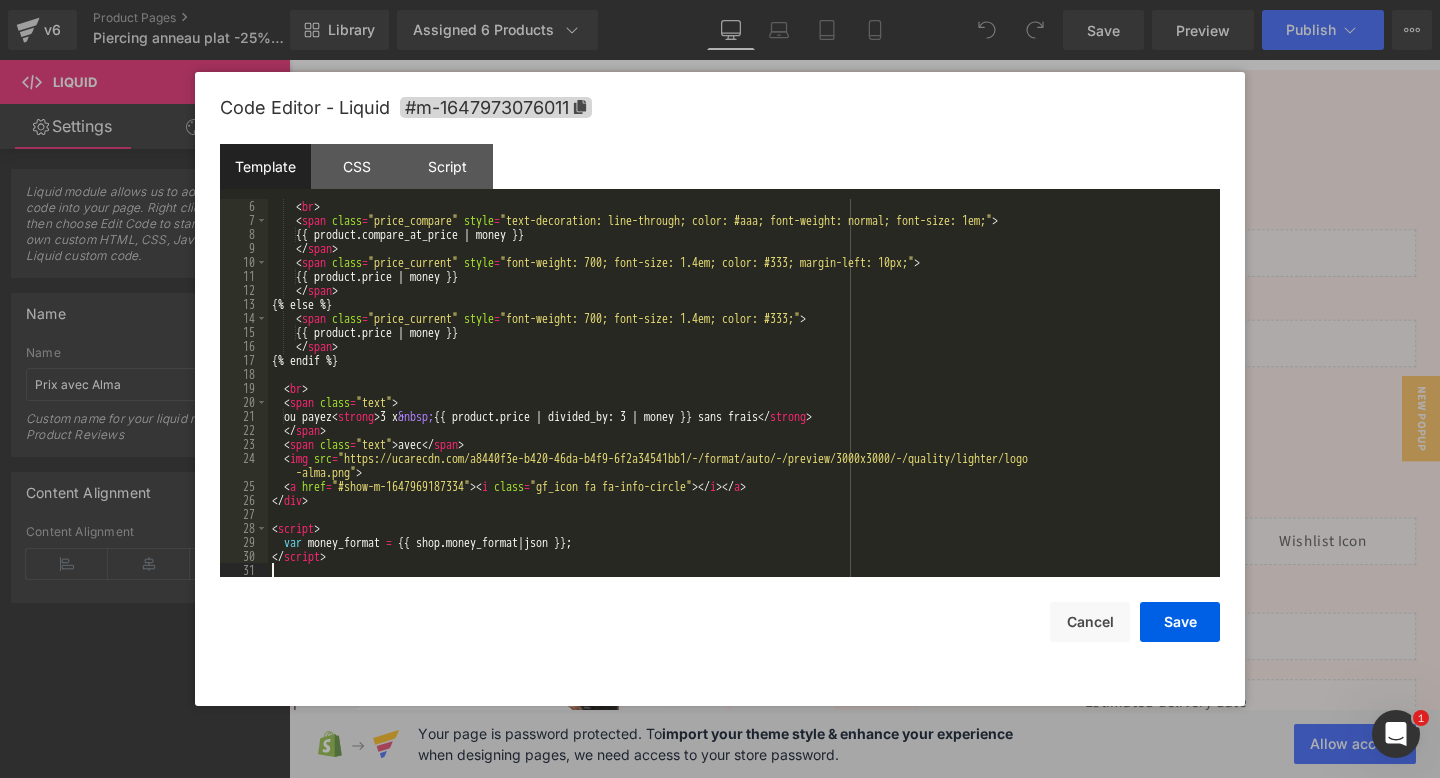scroll, scrollTop: 84, scrollLeft: 0, axis: vertical 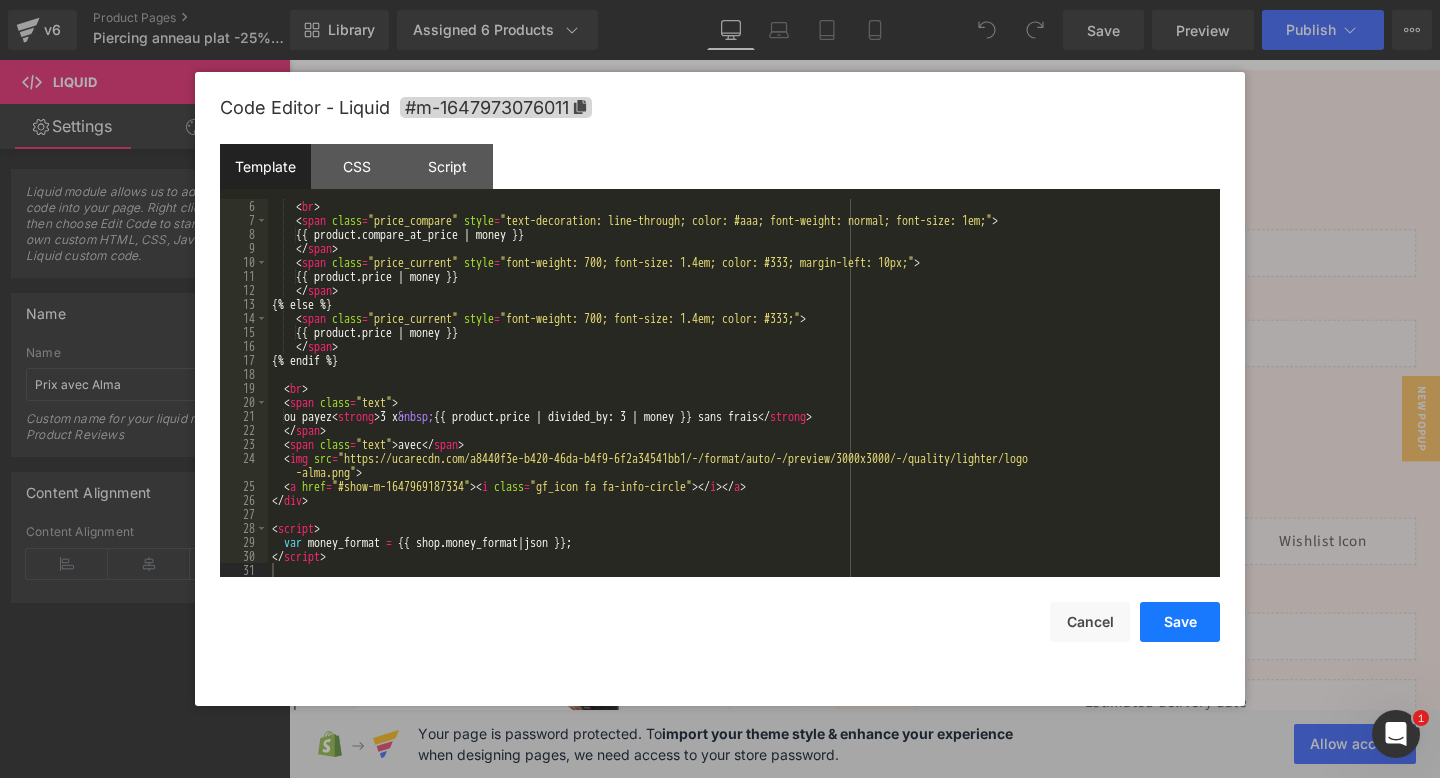 click on "Save" at bounding box center [1180, 622] 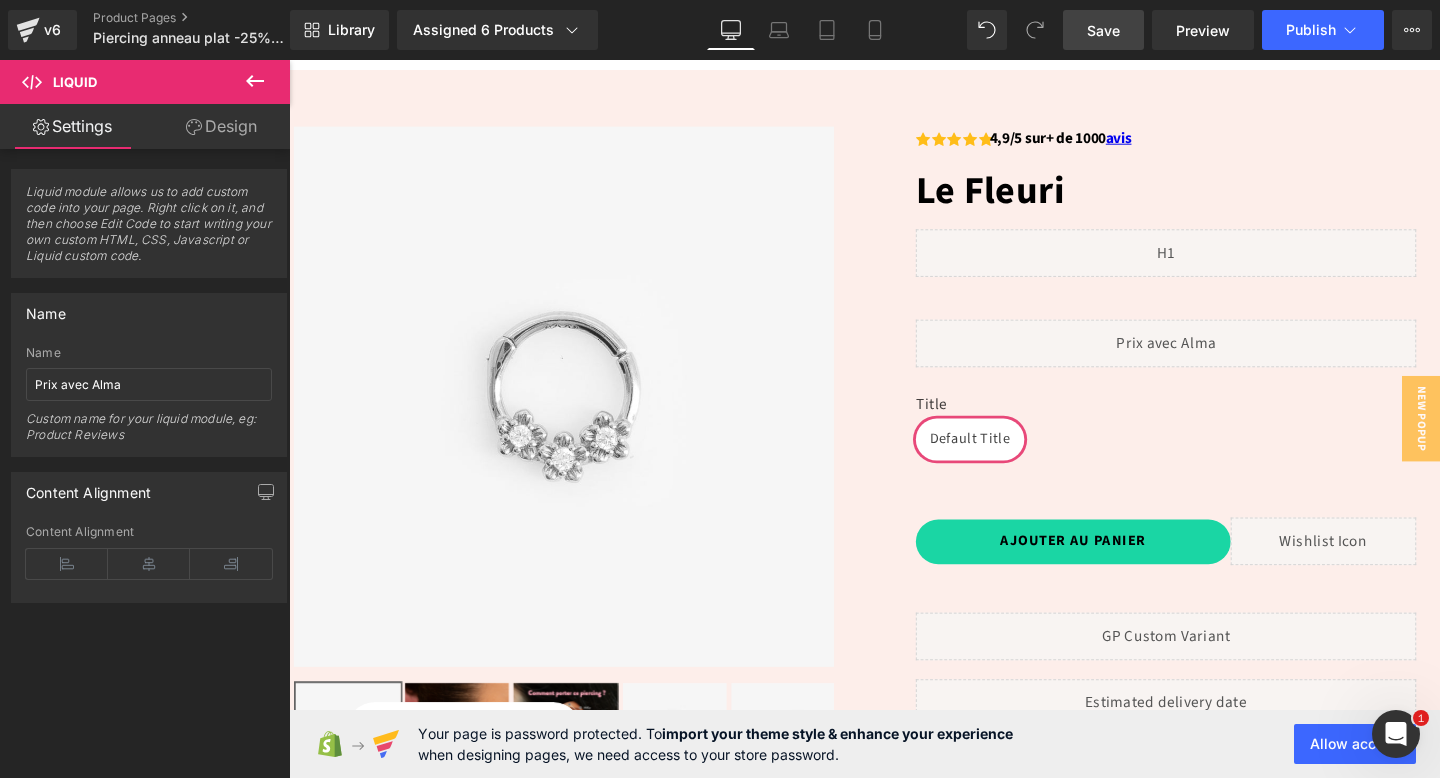 click on "Save" at bounding box center [1103, 30] 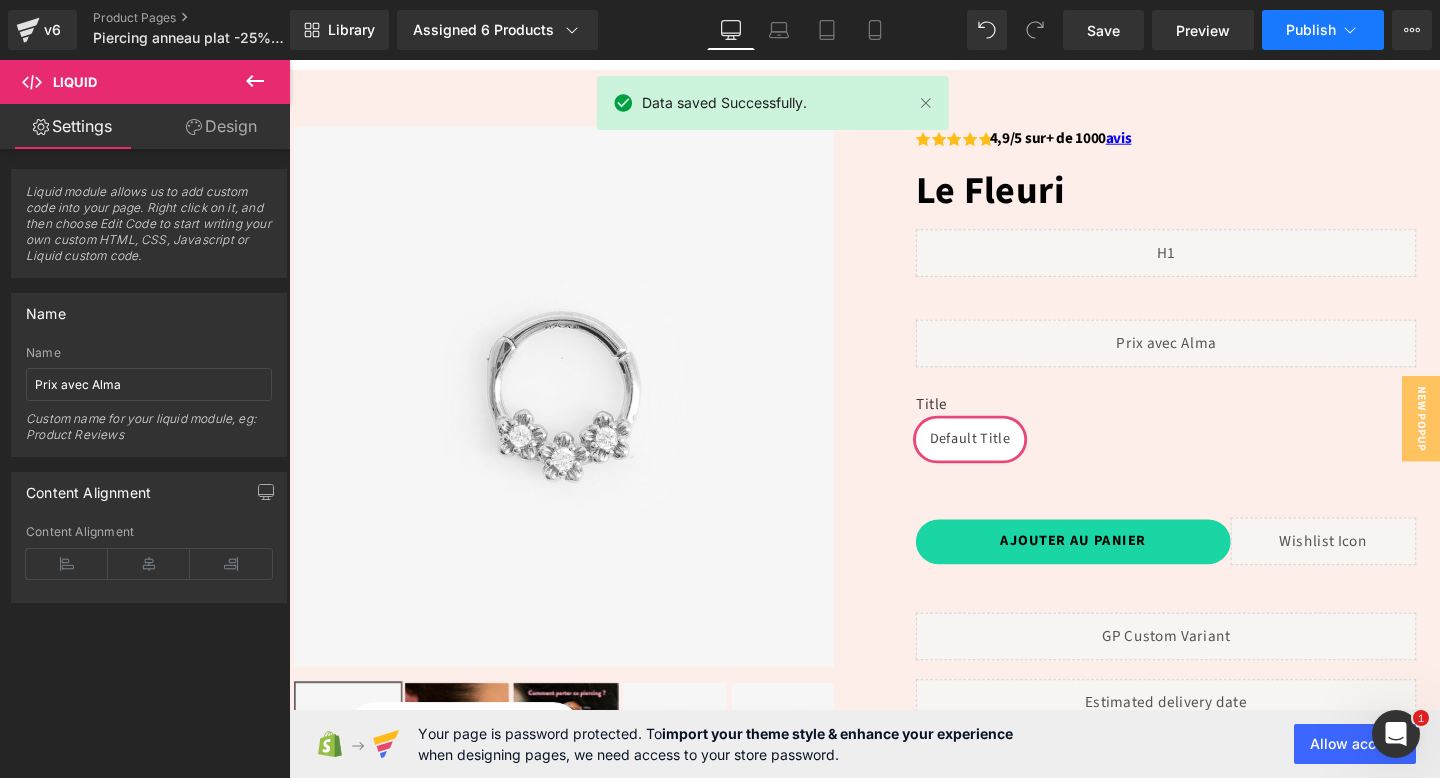 click on "Publish" at bounding box center (1323, 30) 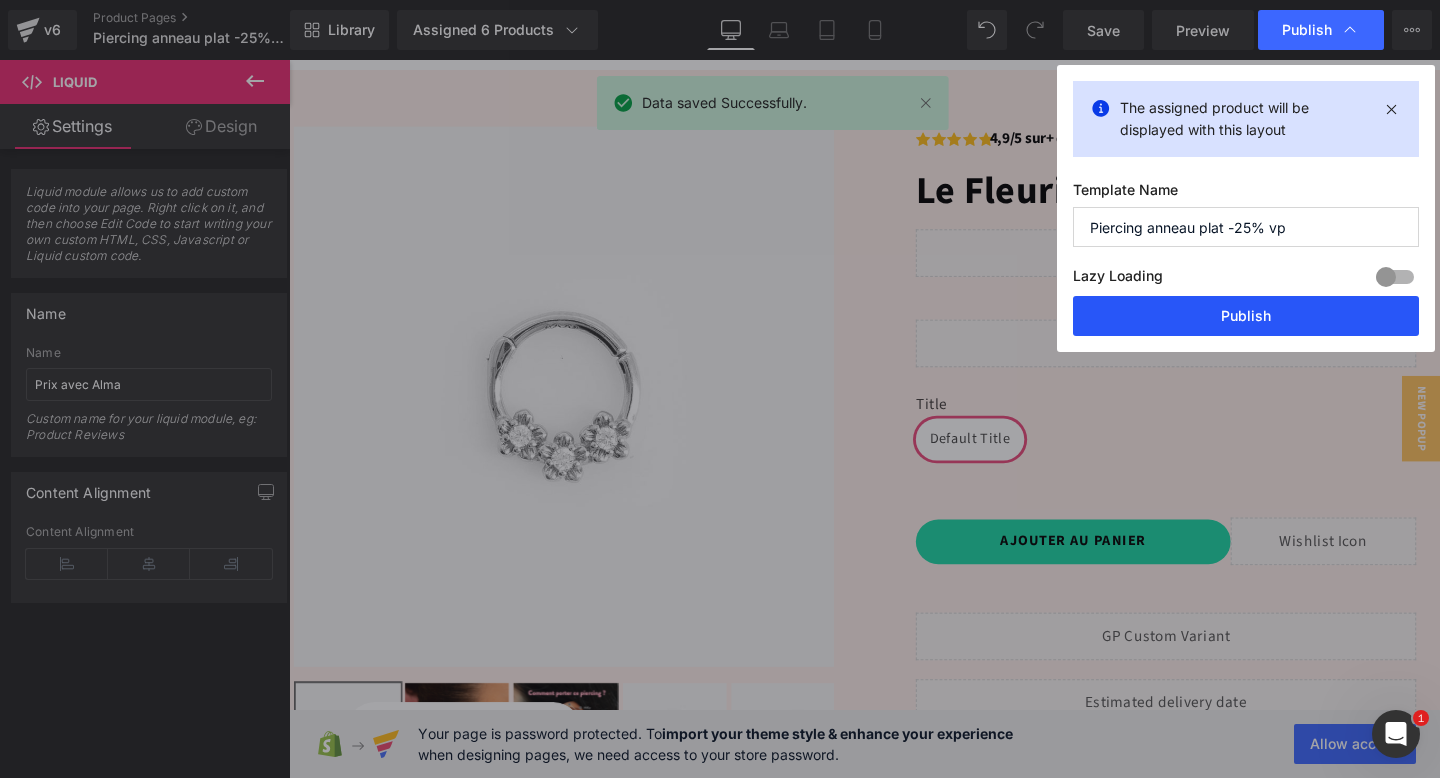 click on "Publish" at bounding box center (1246, 316) 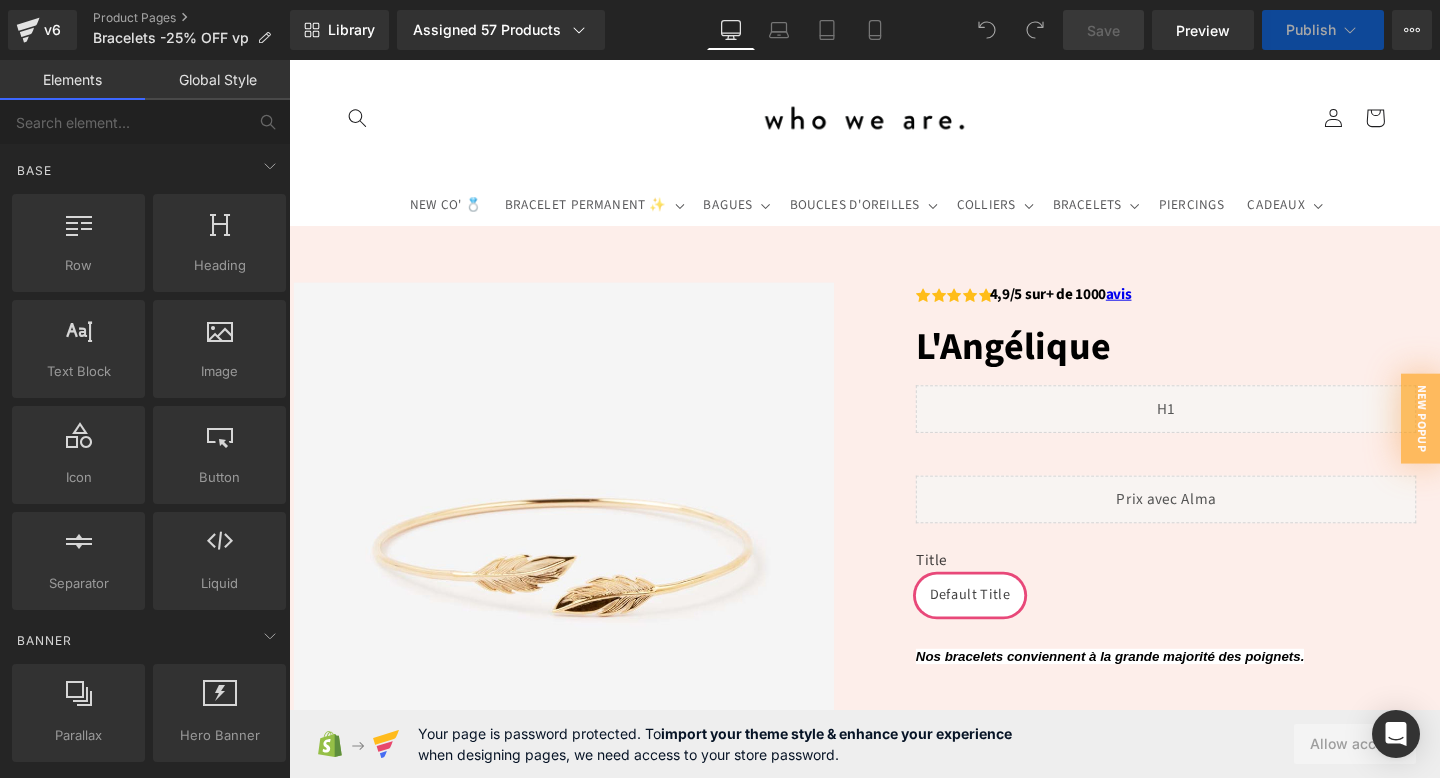 scroll, scrollTop: 0, scrollLeft: 0, axis: both 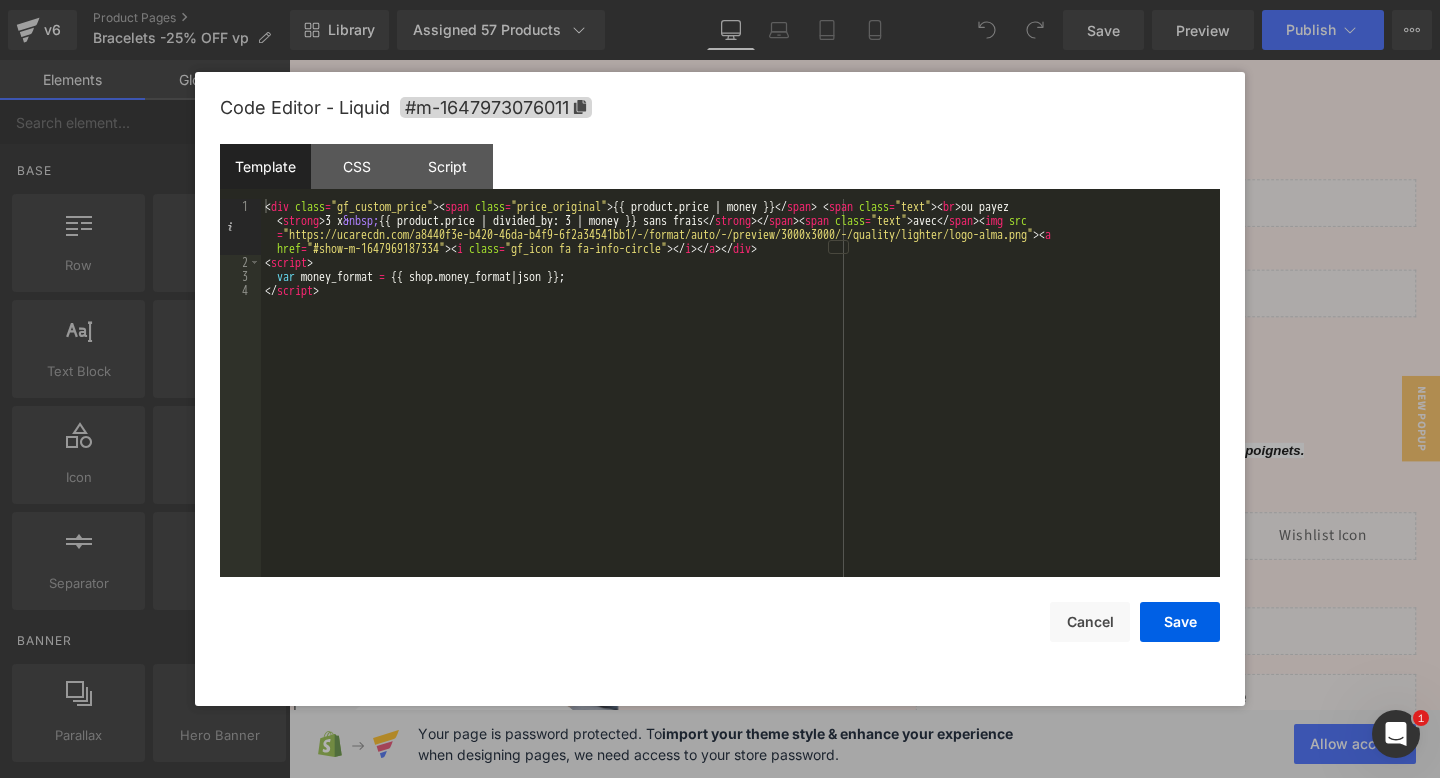 click on "< div   class = "gf_custom_price" > < span   class = "price_original" > {{ product.price | money }} </ span >   < span   class = "text" > < br > ou payez     < strong > 3 x &nbsp; {{ product.price | divided_by: 3 | money }} sans frais  </ strong > </ span > < span   class = "text" >  avec </ span > < img   src    = "https://ucarecdn.com/a8440f3e-b420-46da-b4f9-6f2a34541bb1/-/format/auto/-/preview/3000x3000/-/quality/lighter/logo-alma.png" > < a      href = "#show-m-1647969187334" > < i   class = "gf_icon fa fa-info-circle" > </ i > </ a > </ div > < script >    var   money_format   =   {{   shop . money_format  |  json   }} ; </ script >" at bounding box center (740, 423) 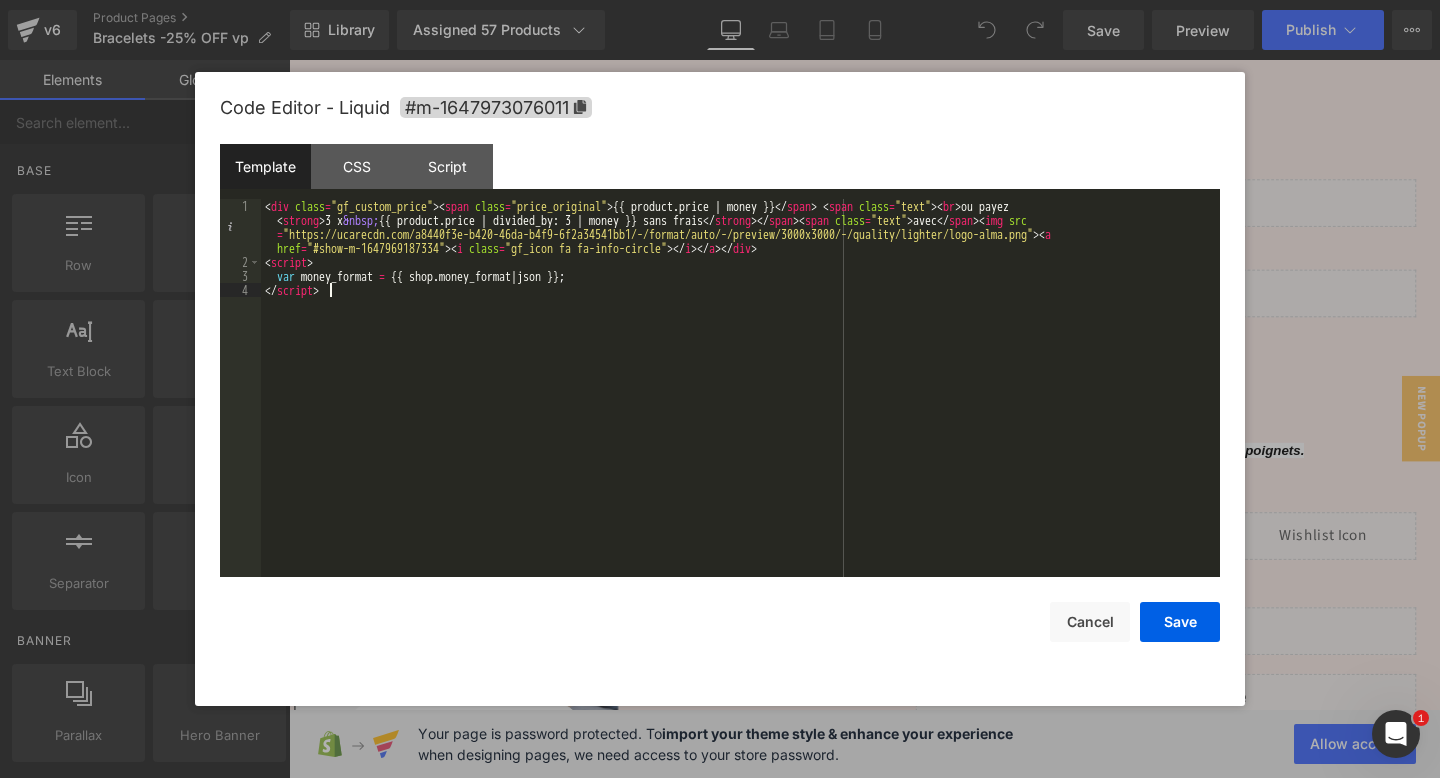 click on "< div   class = "gf_custom_price" > < span   class = "price_original" > {{ product.price | money }} </ span >   < span   class = "text" > < br > ou payez     < strong > 3 x &nbsp; {{ product.price | divided_by: 3 | money }} sans frais  </ strong > </ span > < span   class = "text" >  avec </ span > < img   src    = "https://ucarecdn.com/a8440f3e-b420-46da-b4f9-6f2a34541bb1/-/format/auto/-/preview/3000x3000/-/quality/lighter/logo-alma.png" > < a      href = "#show-m-1647969187334" > < i   class = "gf_icon fa fa-info-circle" > </ i > </ a > </ div > < script >    var   money_format   =   {{   shop . money_format  |  json   }} ; </ script >" at bounding box center (740, 423) 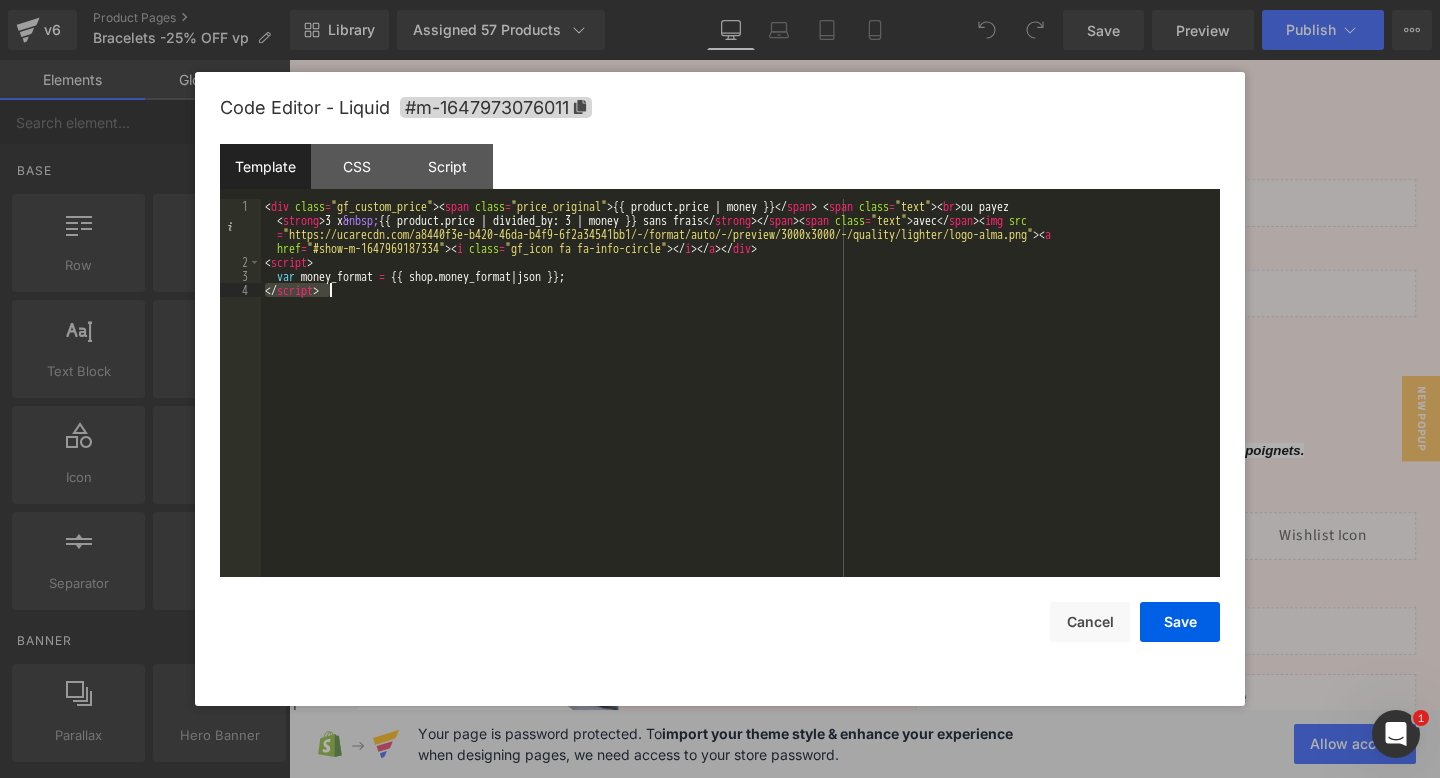 click on "< div   class = "gf_custom_price" > < span   class = "price_original" > {{ product.price | money }} </ span >   < span   class = "text" > < br > ou payez     < strong > 3 x &nbsp; {{ product.price | divided_by: 3 | money }} sans frais  </ strong > </ span > < span   class = "text" >  avec </ span > < img   src    = "https://ucarecdn.com/a8440f3e-b420-46da-b4f9-6f2a34541bb1/-/format/auto/-/preview/3000x3000/-/quality/lighter/logo-alma.png" > < a      href = "#show-m-1647969187334" > < i   class = "gf_icon fa fa-info-circle" > </ i > </ a > </ div > < script >    var   money_format   =   {{   shop . money_format  |  json   }} ; </ script >" at bounding box center (740, 423) 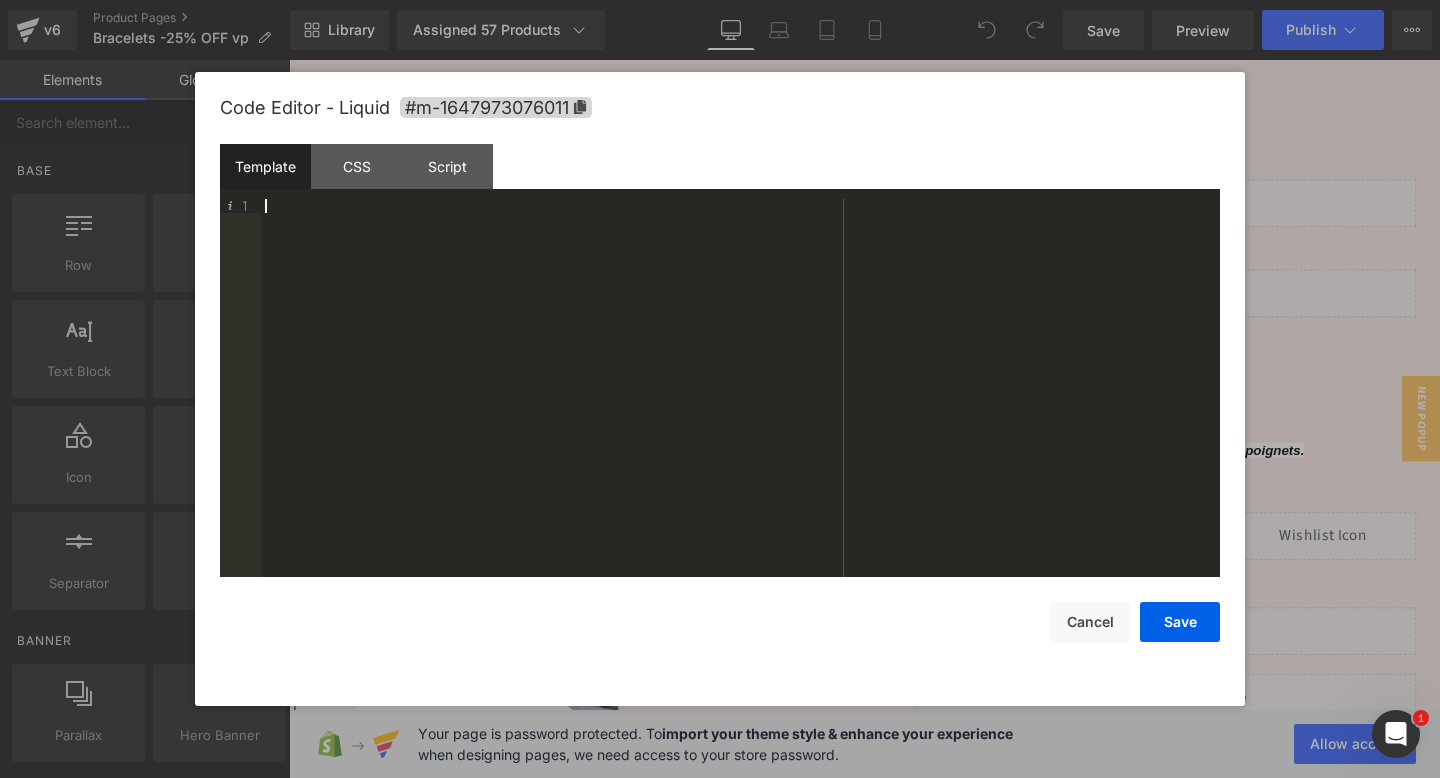 scroll, scrollTop: 84, scrollLeft: 0, axis: vertical 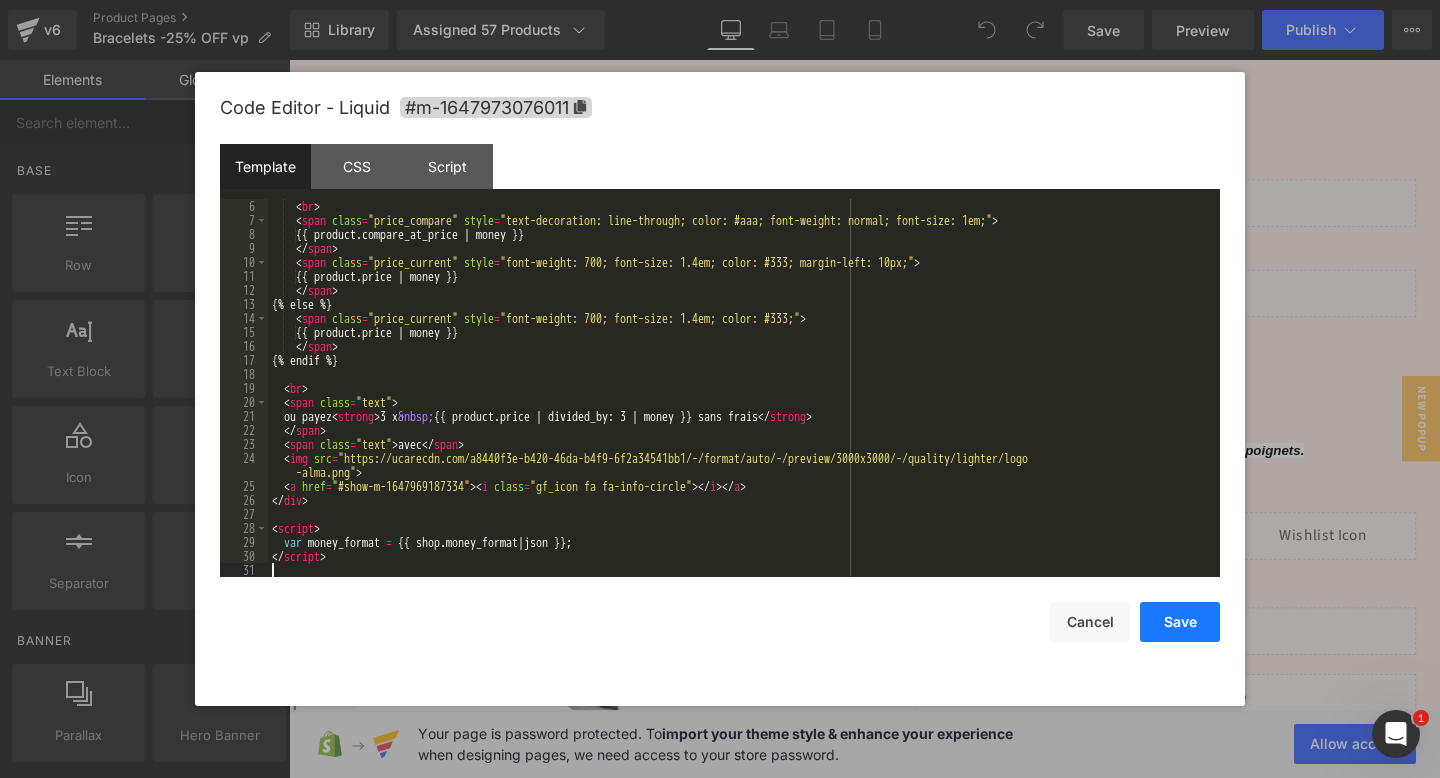 click on "Save" at bounding box center [1180, 622] 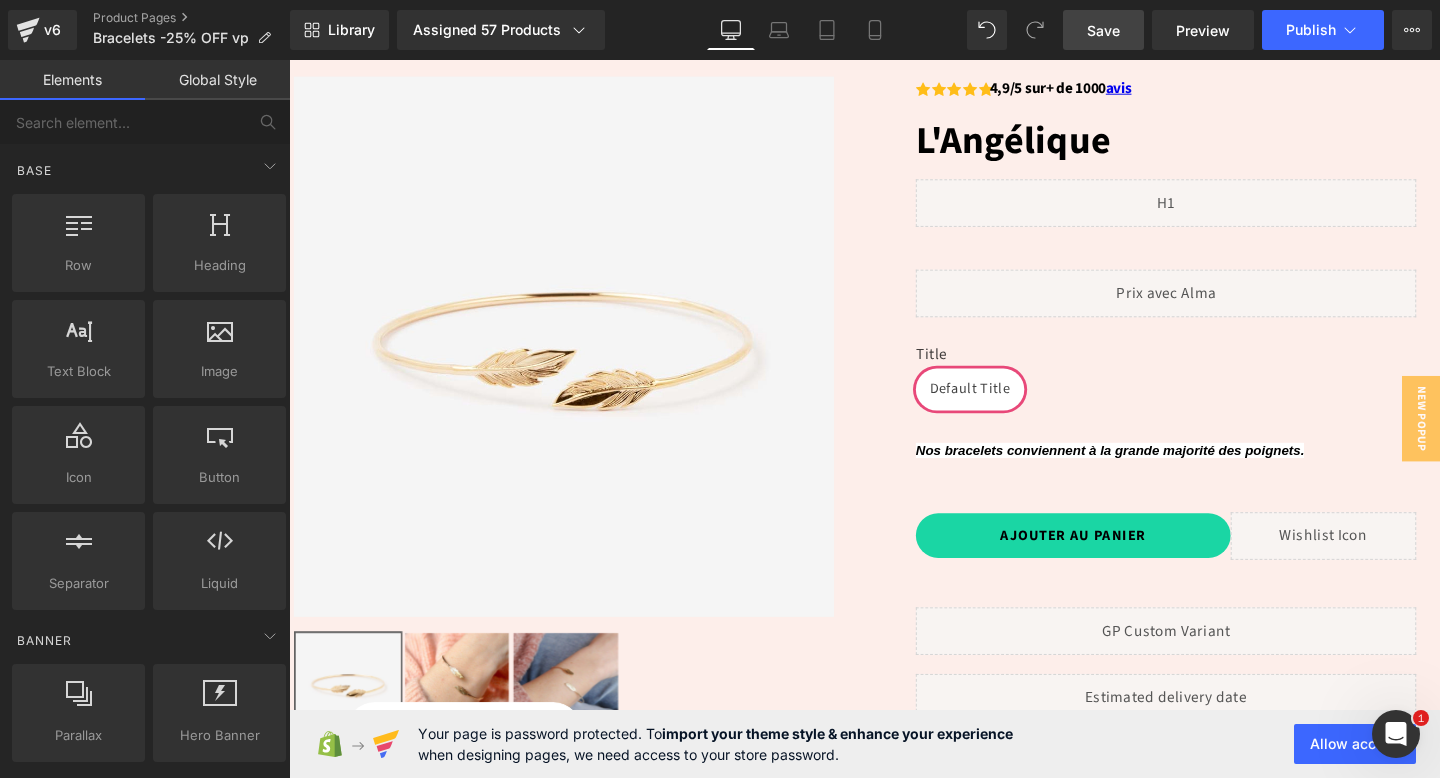 click on "Save" at bounding box center (1103, 30) 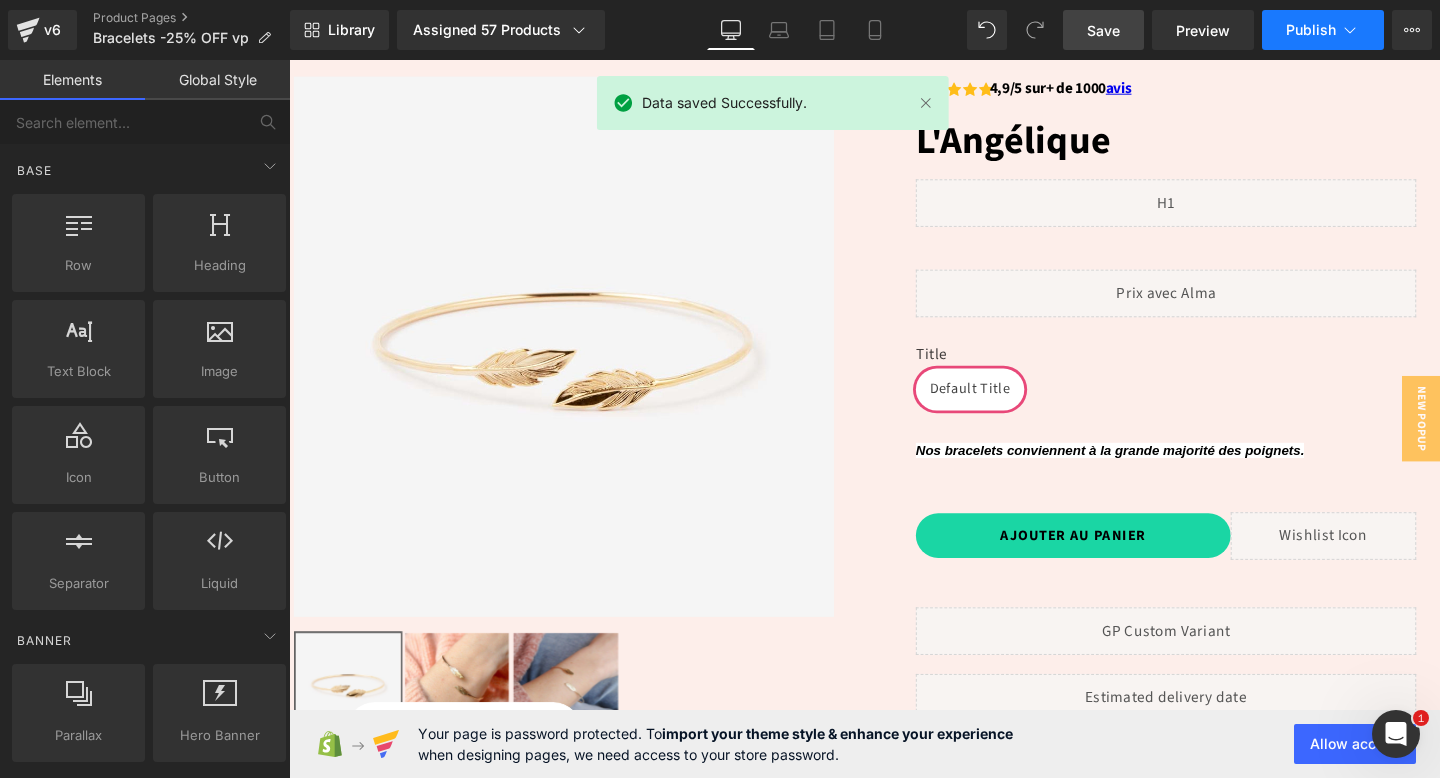 click on "Publish" at bounding box center (1311, 30) 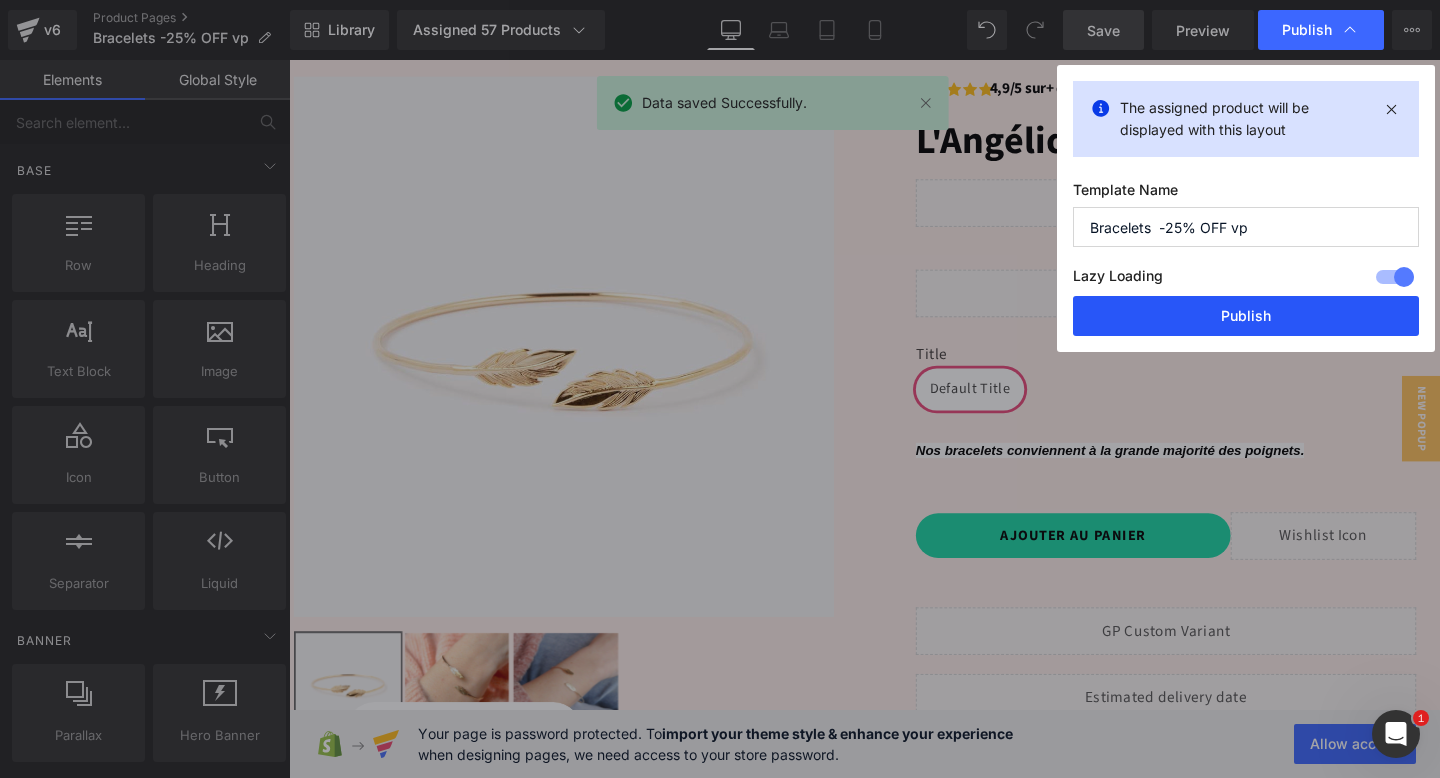 click on "Publish" at bounding box center [1246, 316] 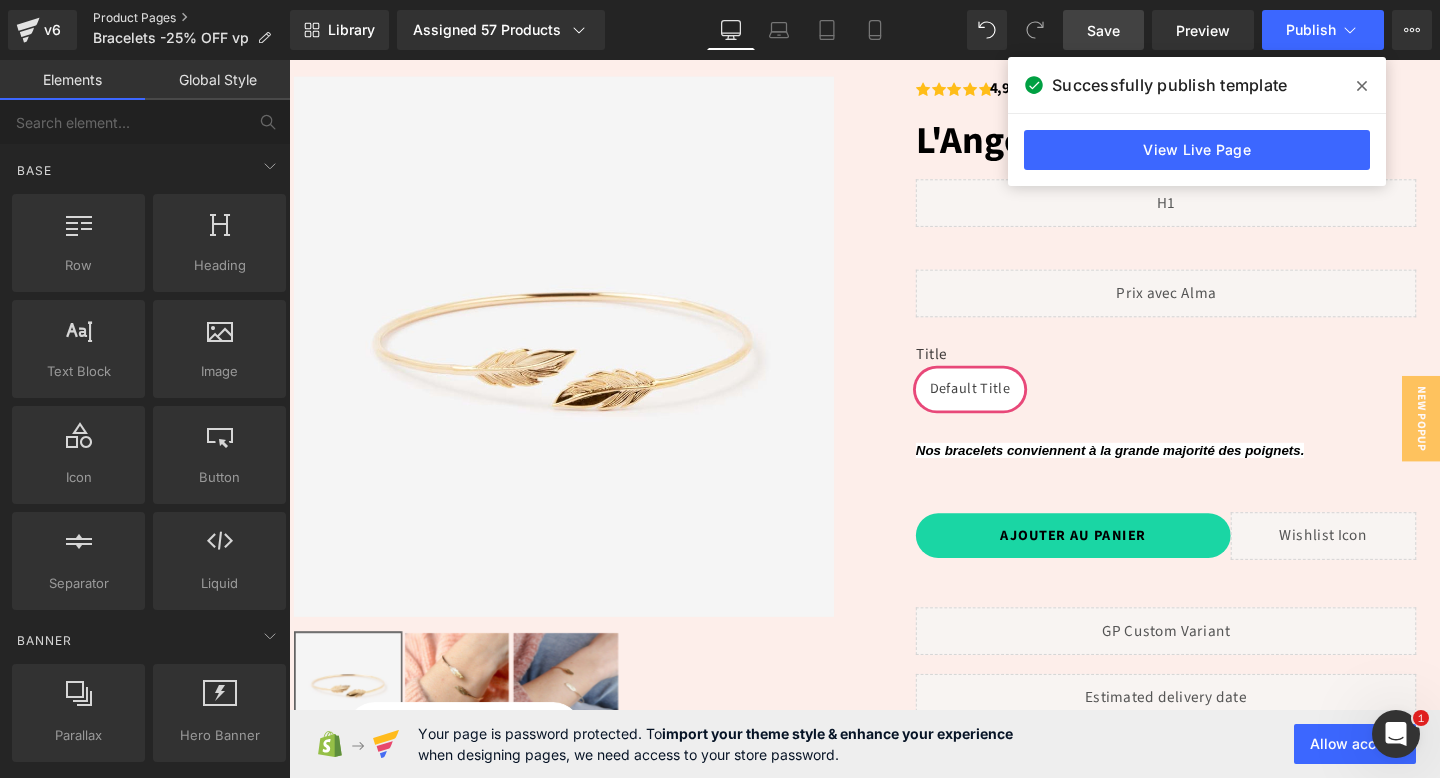 click on "Product Pages" at bounding box center [191, 18] 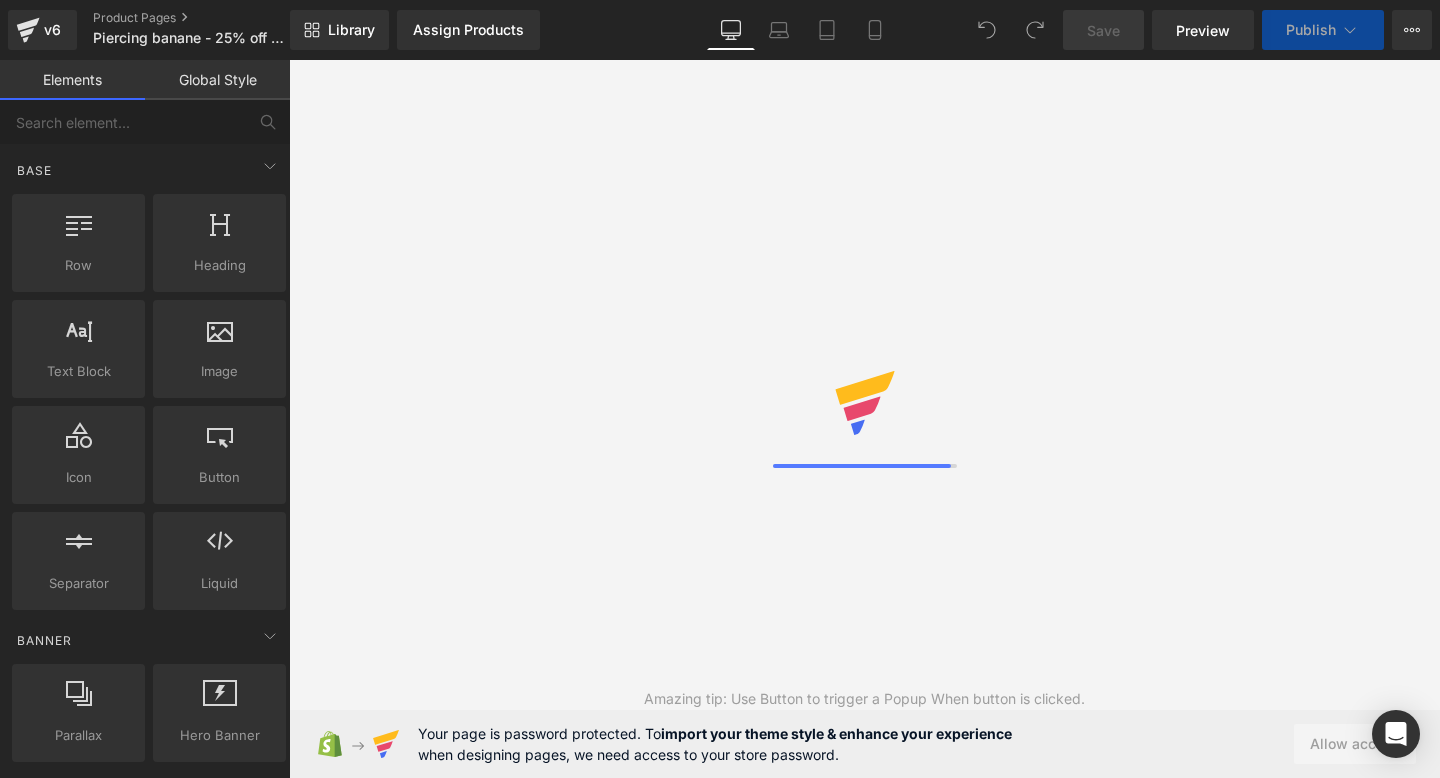 scroll, scrollTop: 0, scrollLeft: 0, axis: both 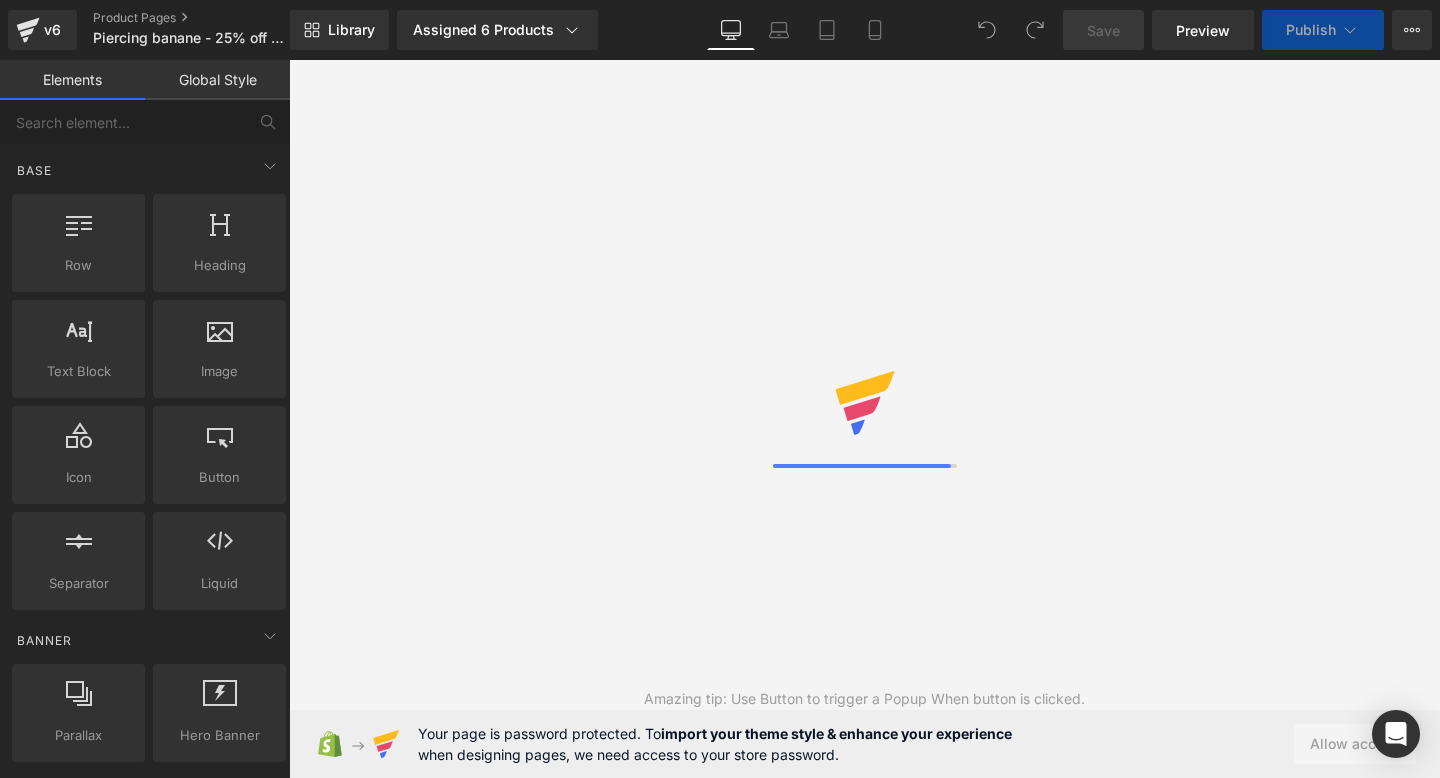 click at bounding box center [864, 419] 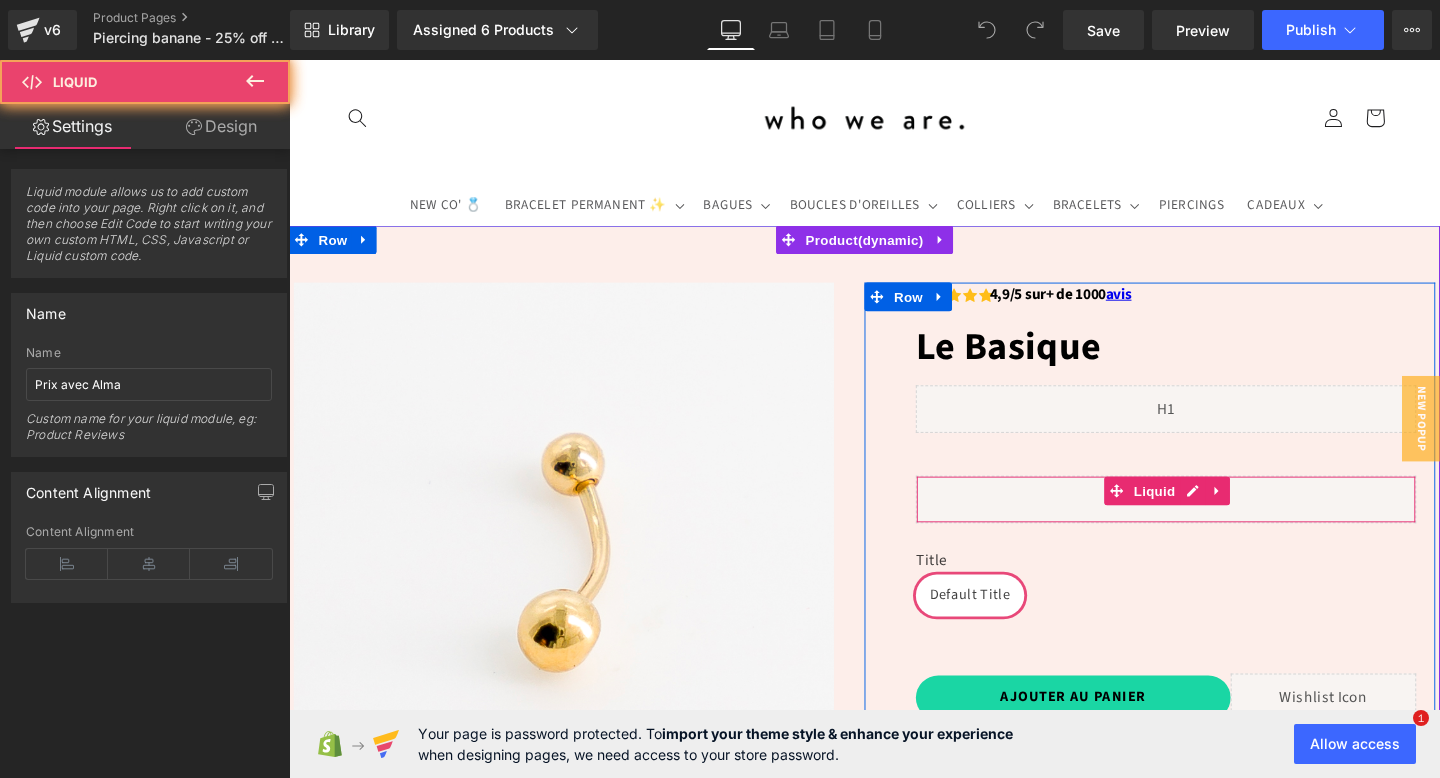 click on "Liquid" at bounding box center (1211, 522) 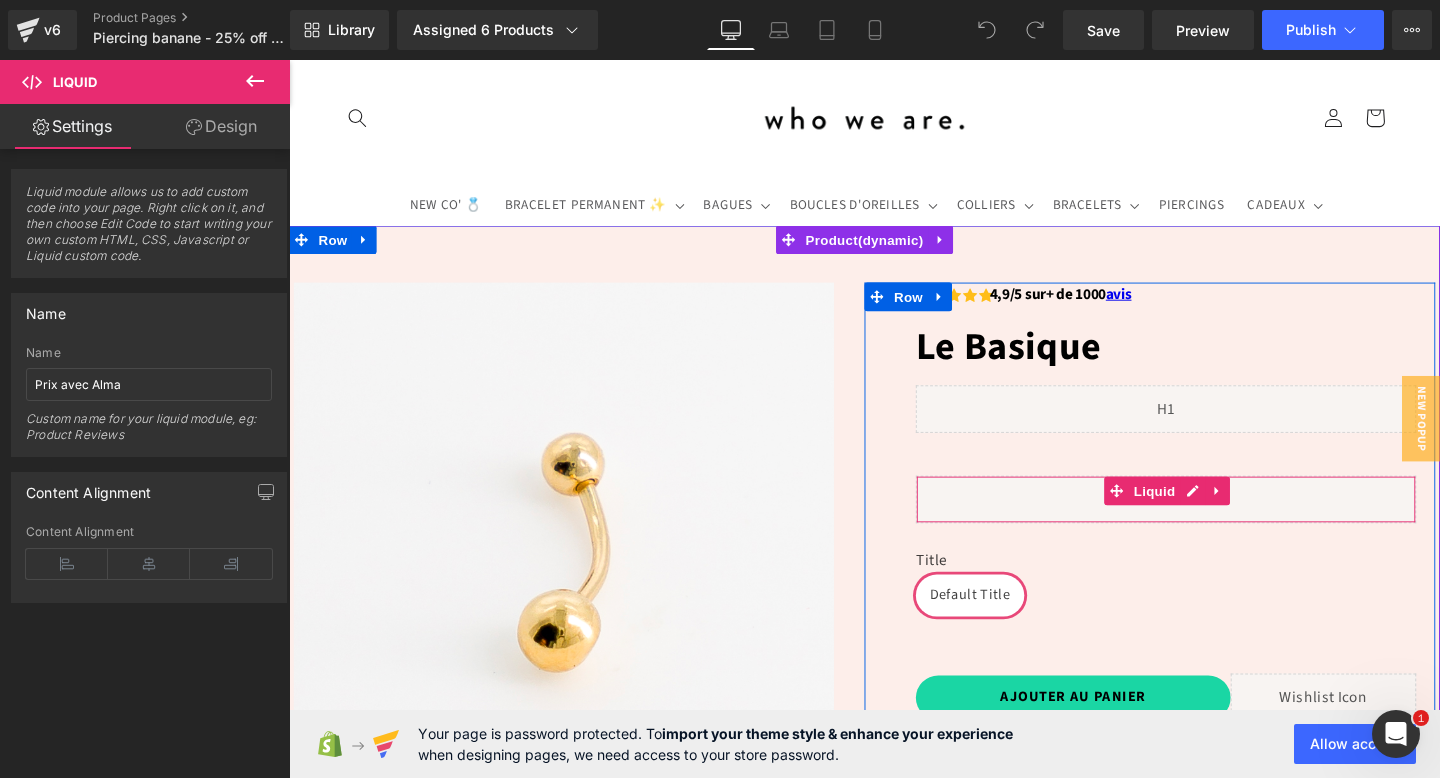 scroll, scrollTop: 0, scrollLeft: 0, axis: both 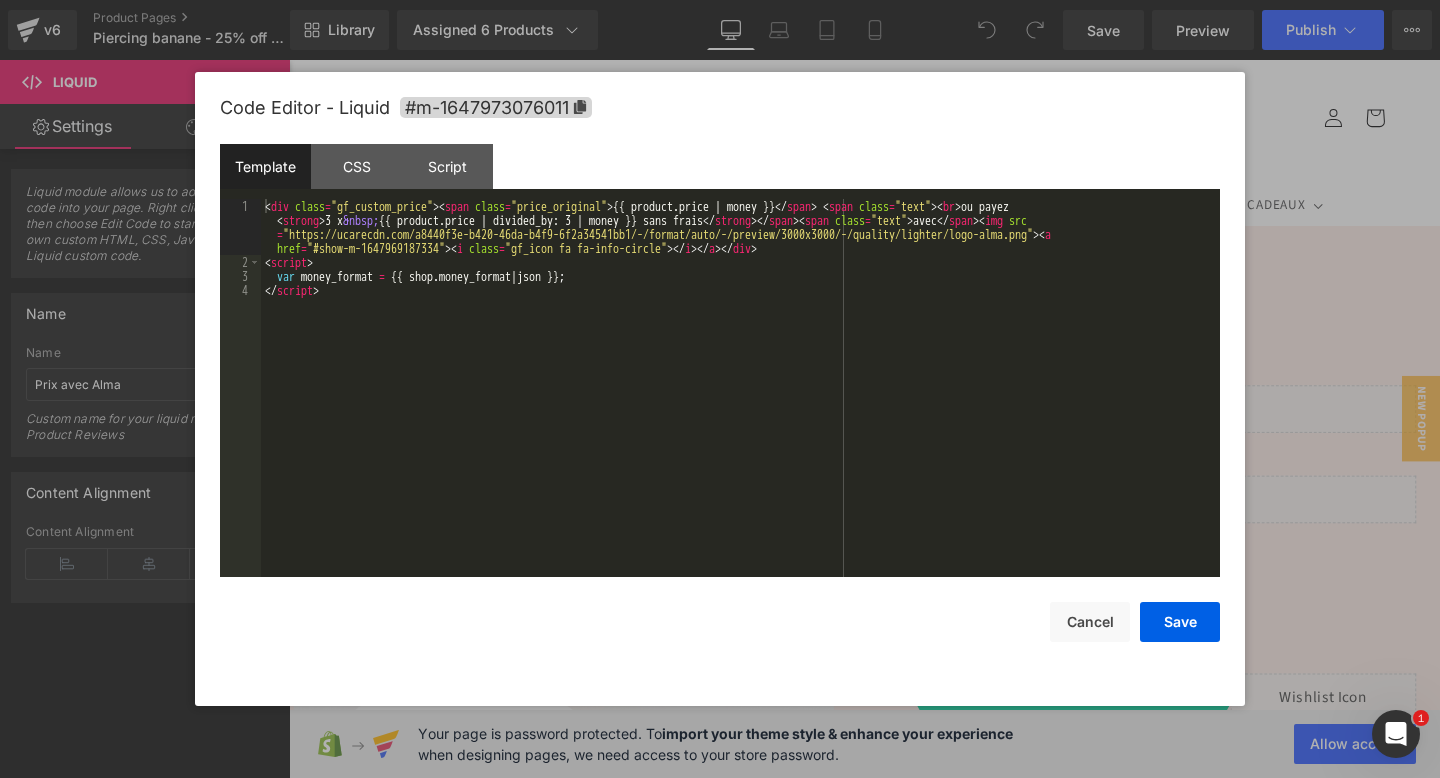 click on "You are previewing how the   will restyle your page. You can not edit Elements in Preset Preview Mode.  v6 Product Pages Piercing banane - 25% off - vp Library Assigned 6 Products  Product Preview
Le Basique Le Basique Le Joli Le Joli Le Somptueux Le Somptueux Manage assigned products Desktop Desktop Laptop Tablet Mobile Save Preview Publish Scheduled View Live Page View with current Template Save Template to Library Schedule Publish  Optimize  Publish Settings Shortcuts  Your page can’t be published   You've reached the maximum number of published pages on your plan  (22/999999).  You need to upgrade your plan or unpublish all your pages to get 1 publish slot.   Unpublish pages   Upgrade plan  Elements Global Style Base Row  rows, columns, layouts, div Heading  headings, titles, h1,h2,h3,h4,h5,h6 Text Block  texts, paragraphs, contents, blocks Image  images, photos, alts, uploads Icon  icons, symbols Button  button, call to action, cta Separator  separators, dividers, horizontal lines Liquid" at bounding box center [720, 0] 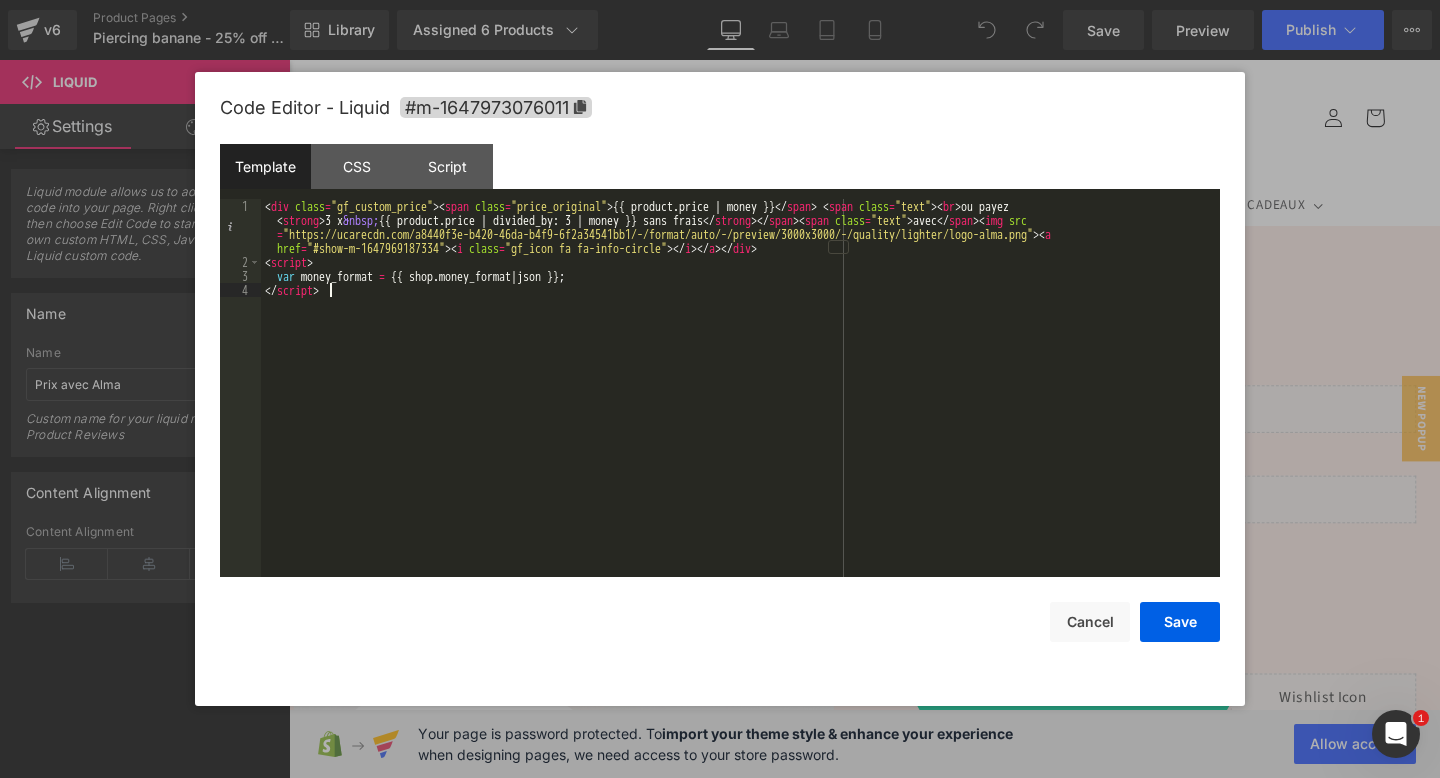 click on "< div   class = "gf_custom_price" > < span   class = "price_original" > {{ product.price | money }} </ span >   < span   class = "text" > < br > ou payez     < strong > 3 x &nbsp; {{ product.price | divided_by: 3 | money }} sans frais  </ strong > </ span > < span   class = "text" >  avec </ span > < img   src    = "https://ucarecdn.com/a8440f3e-b420-46da-b4f9-6f2a34541bb1/-/format/auto/-/preview/3000x3000/-/quality/lighter/logo-alma.png" > < a      href = "#show-m-1647969187334" > < i   class = "gf_icon fa fa-info-circle" > </ i > </ a > </ div > < script >    var   money_format   =   {{   shop . money_format  |  json   }} ; </ script >" at bounding box center (740, 423) 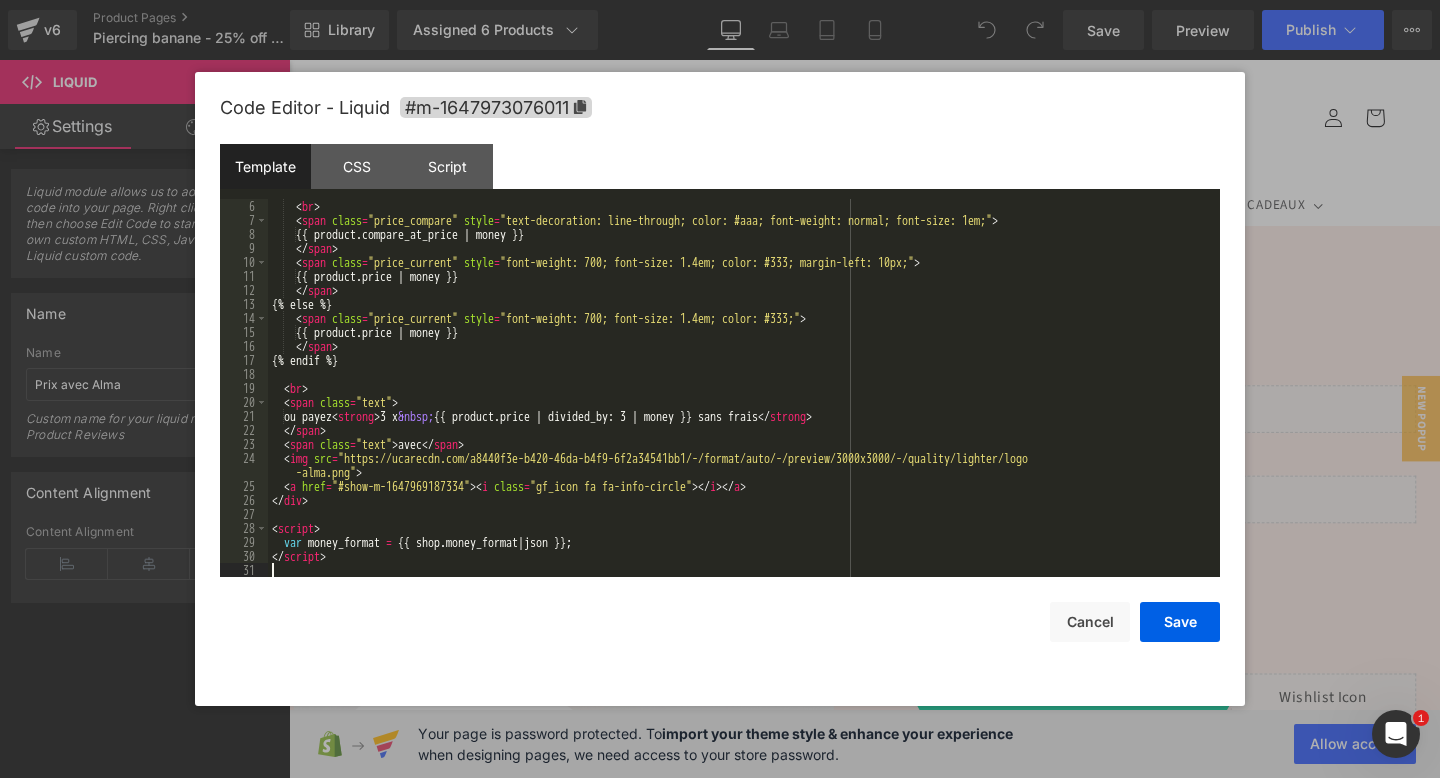 scroll, scrollTop: 84, scrollLeft: 0, axis: vertical 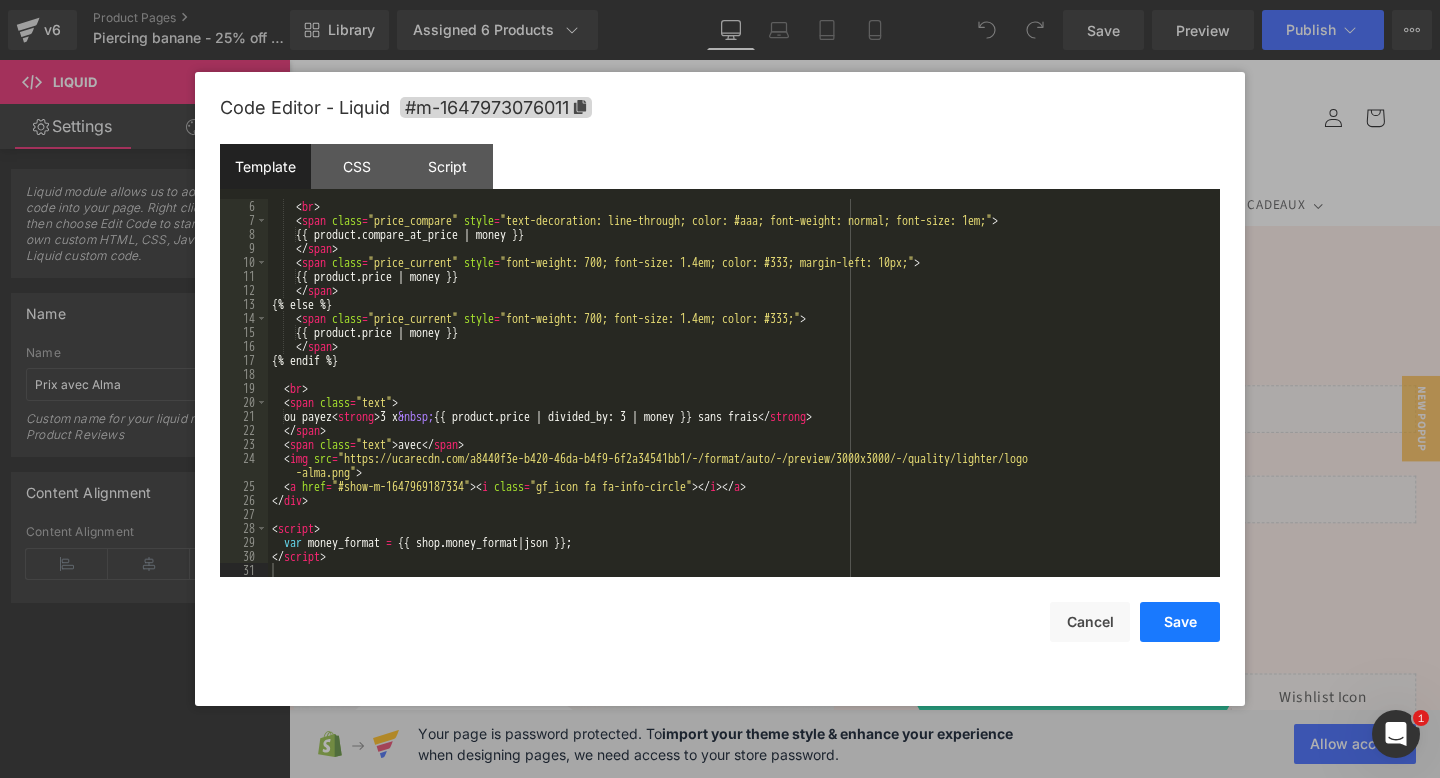 click on "Save" at bounding box center (1180, 622) 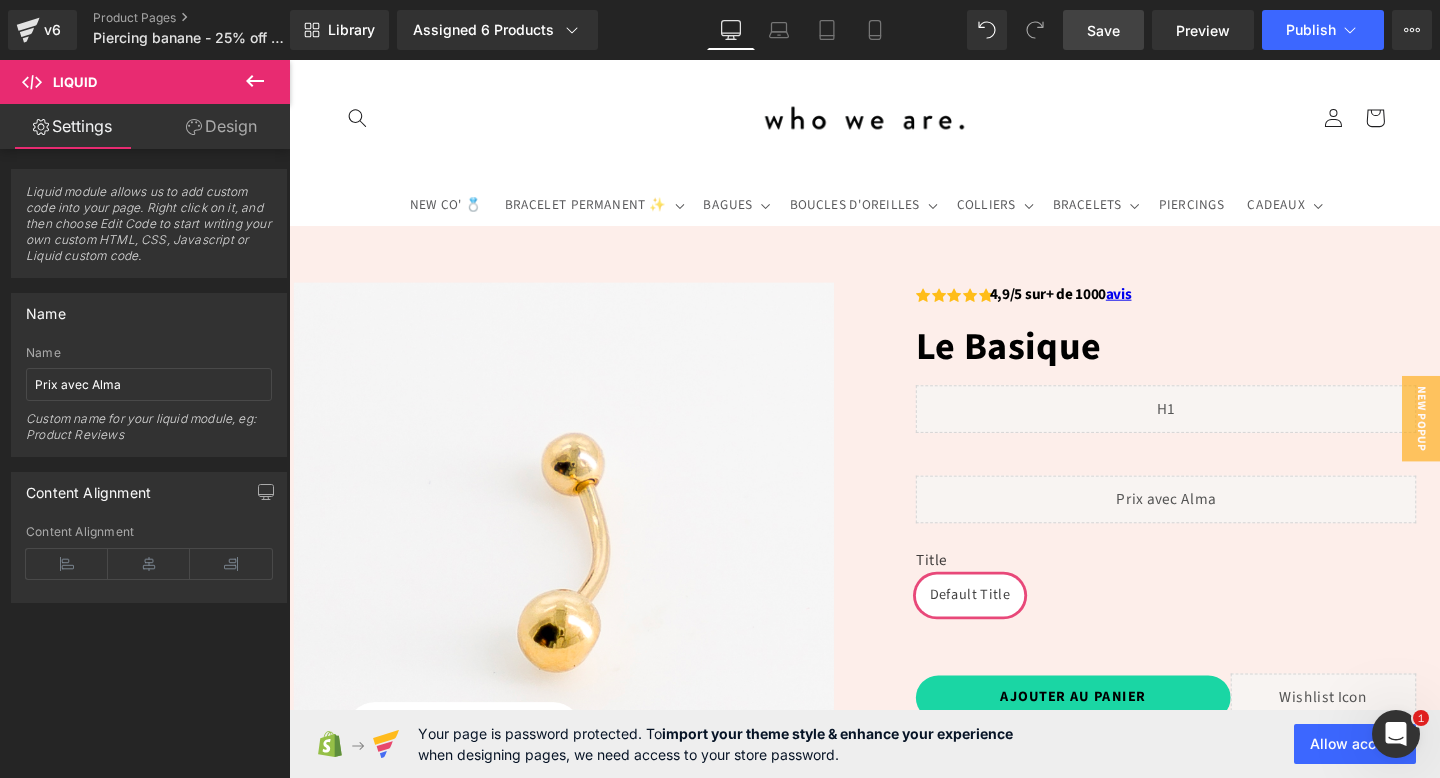 click on "Save" at bounding box center (1103, 30) 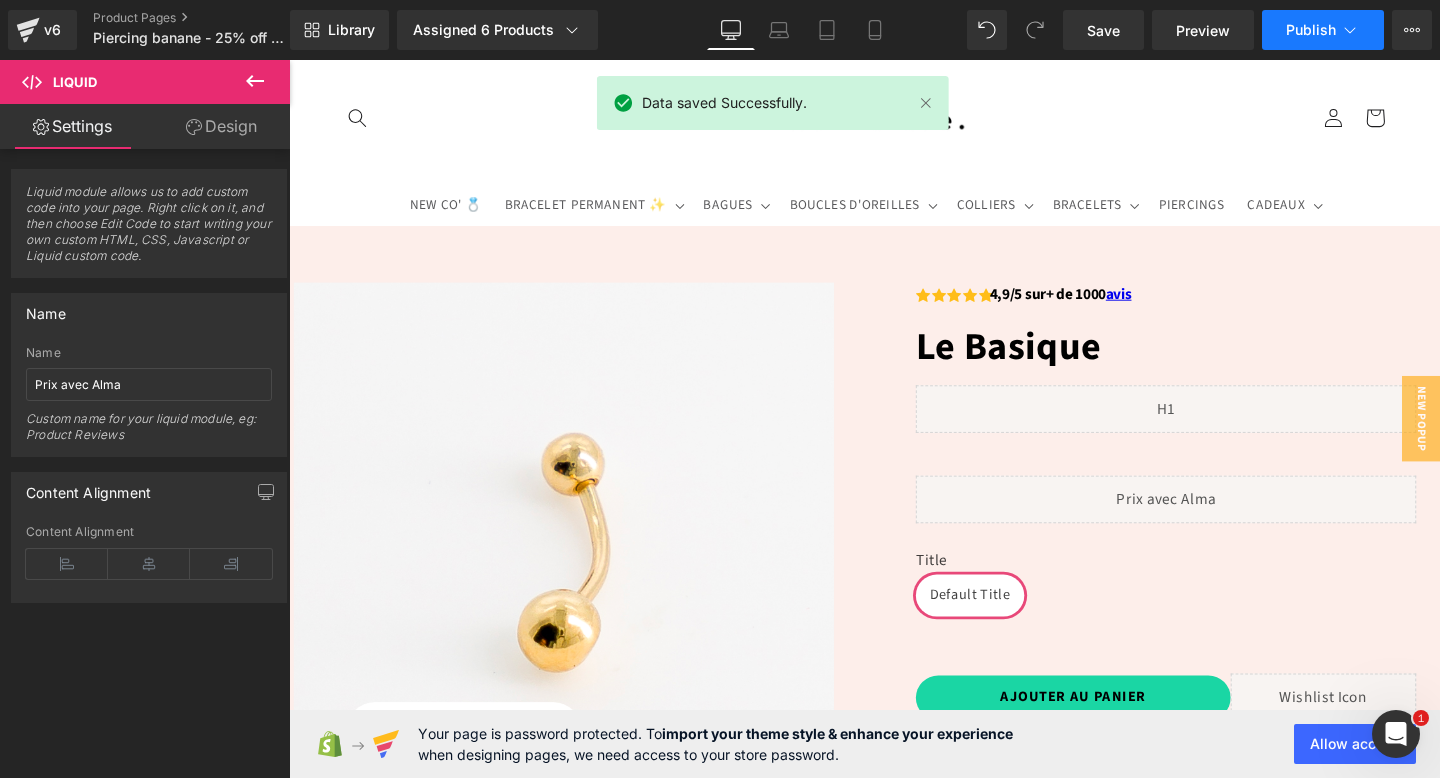 click on "Publish" at bounding box center [1323, 30] 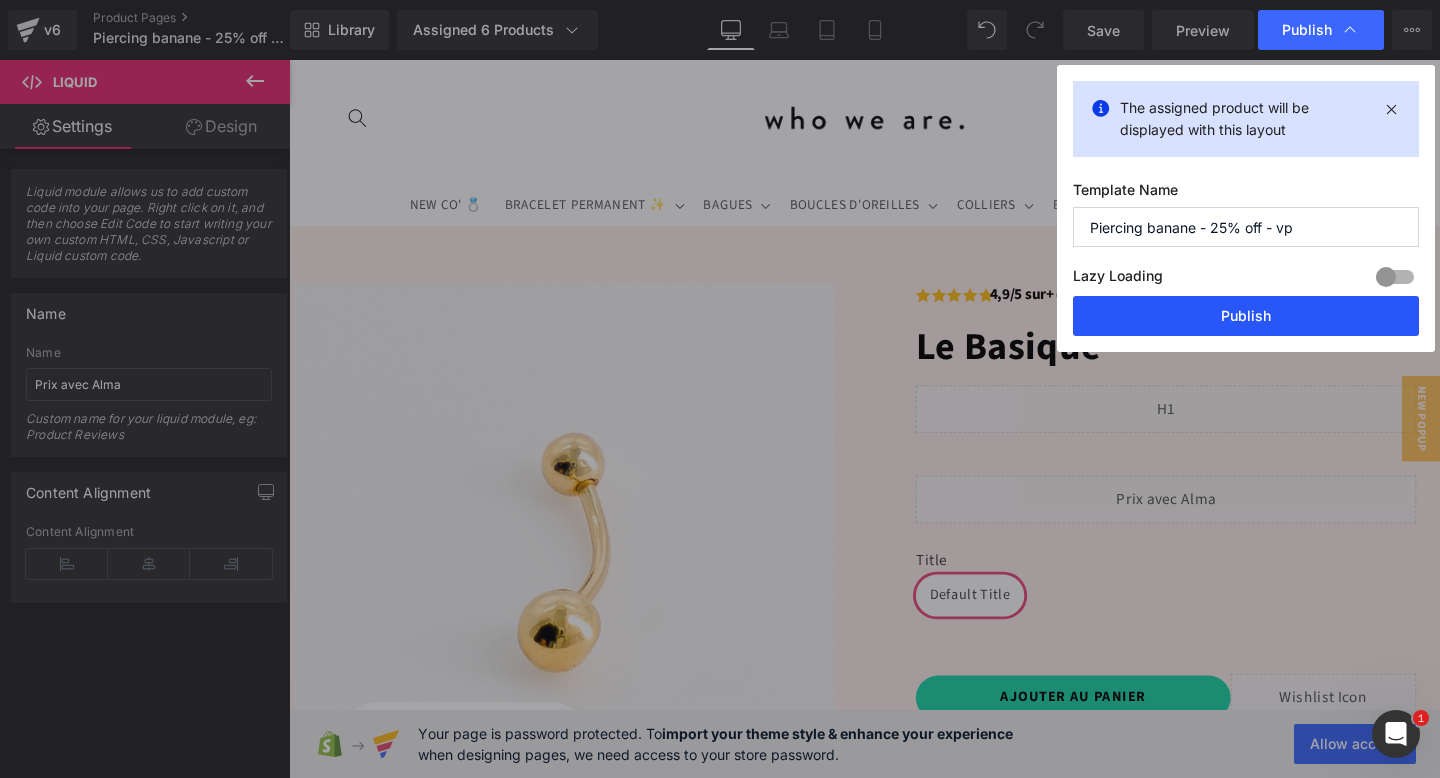 click on "Publish" at bounding box center (1246, 316) 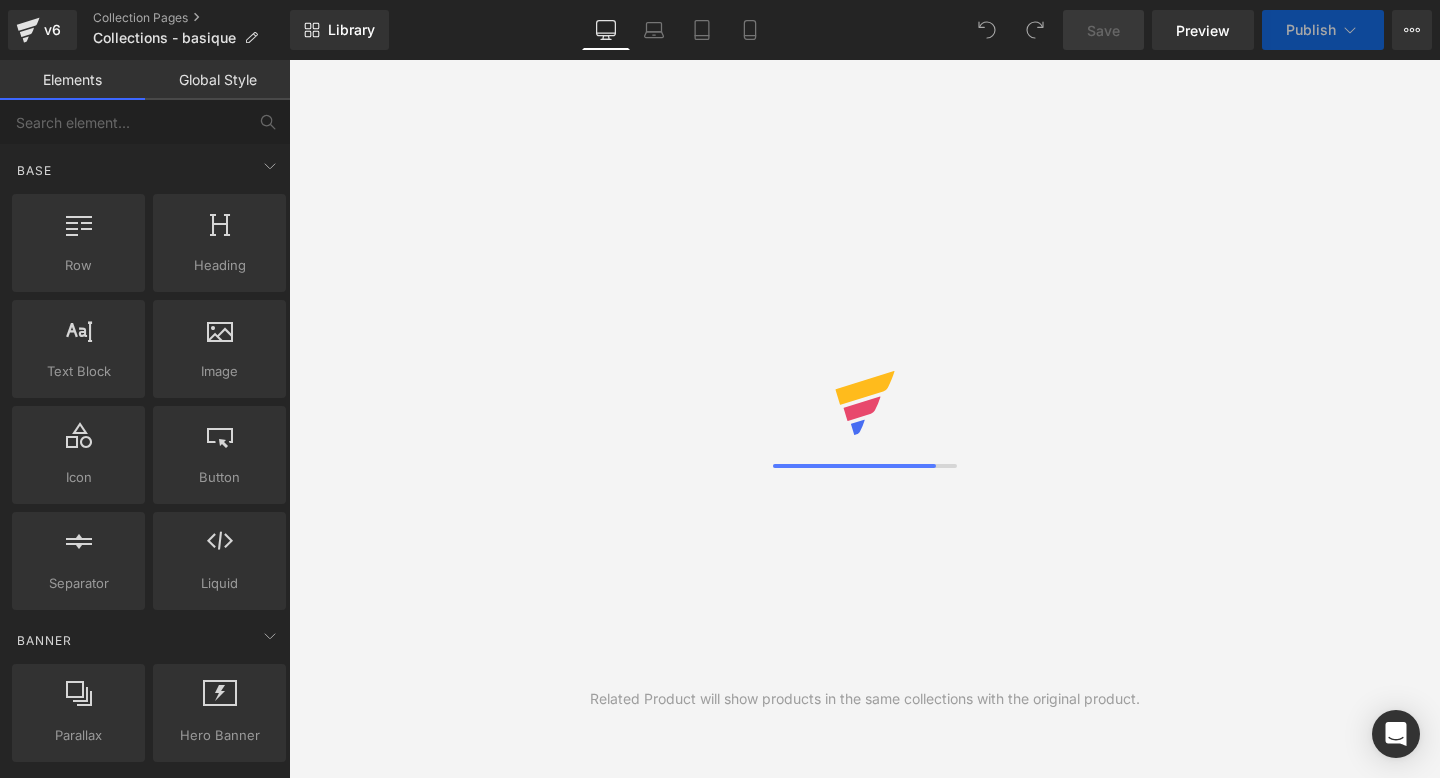 scroll, scrollTop: 0, scrollLeft: 0, axis: both 